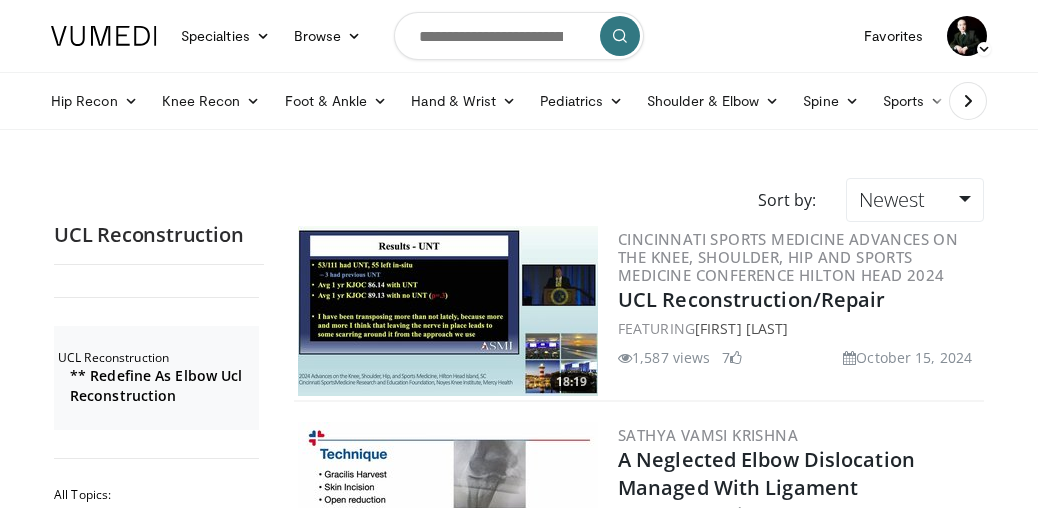 scroll, scrollTop: 4652, scrollLeft: 0, axis: vertical 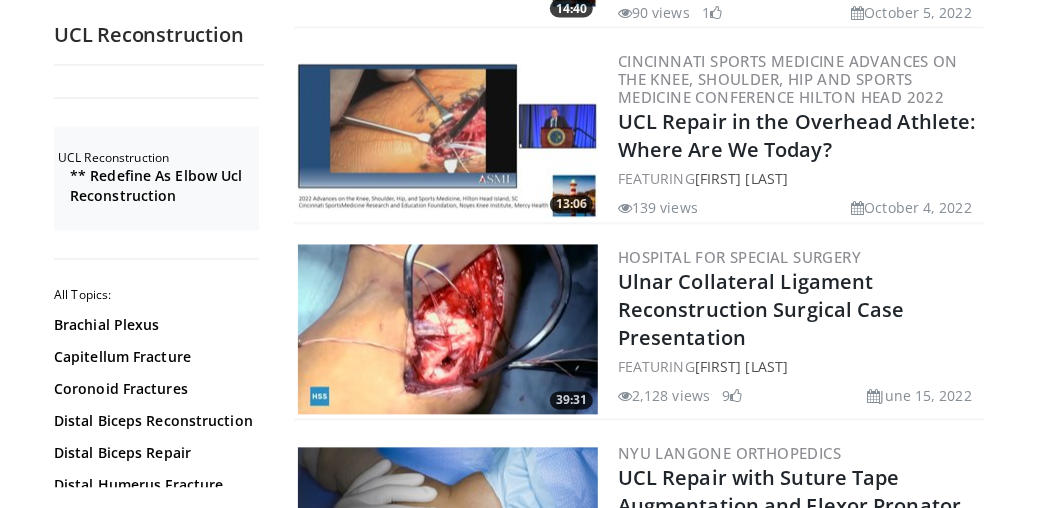 click at bounding box center [448, 330] 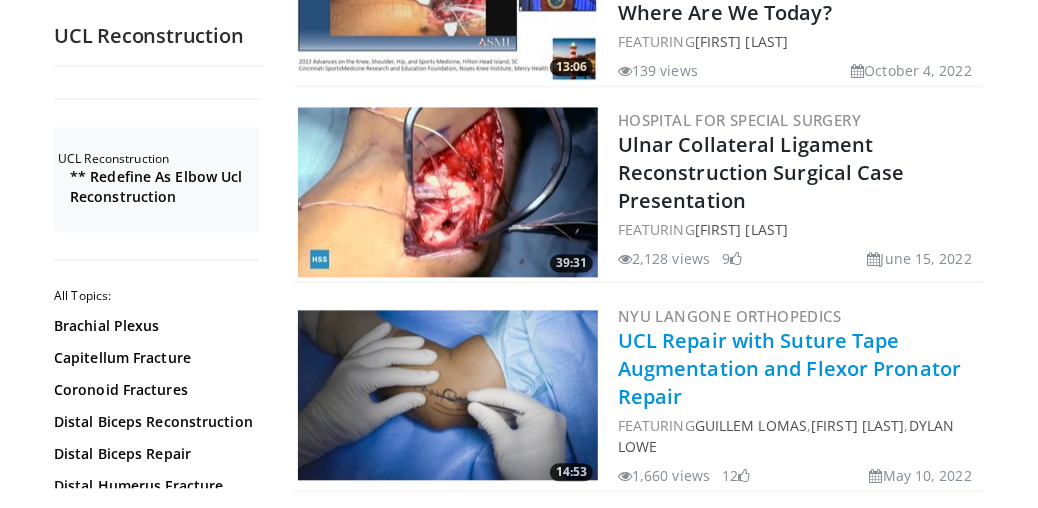 scroll, scrollTop: 4791, scrollLeft: 0, axis: vertical 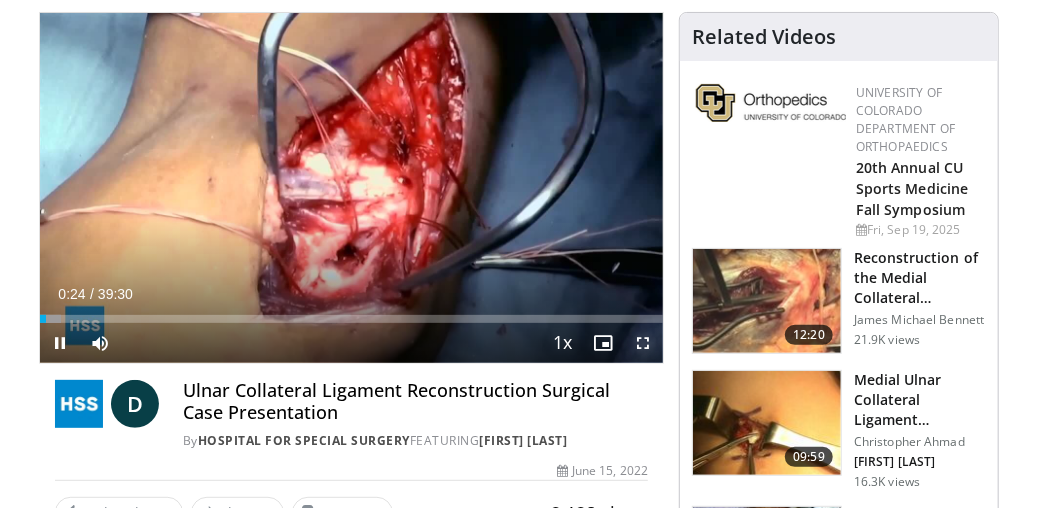 click at bounding box center [643, 343] 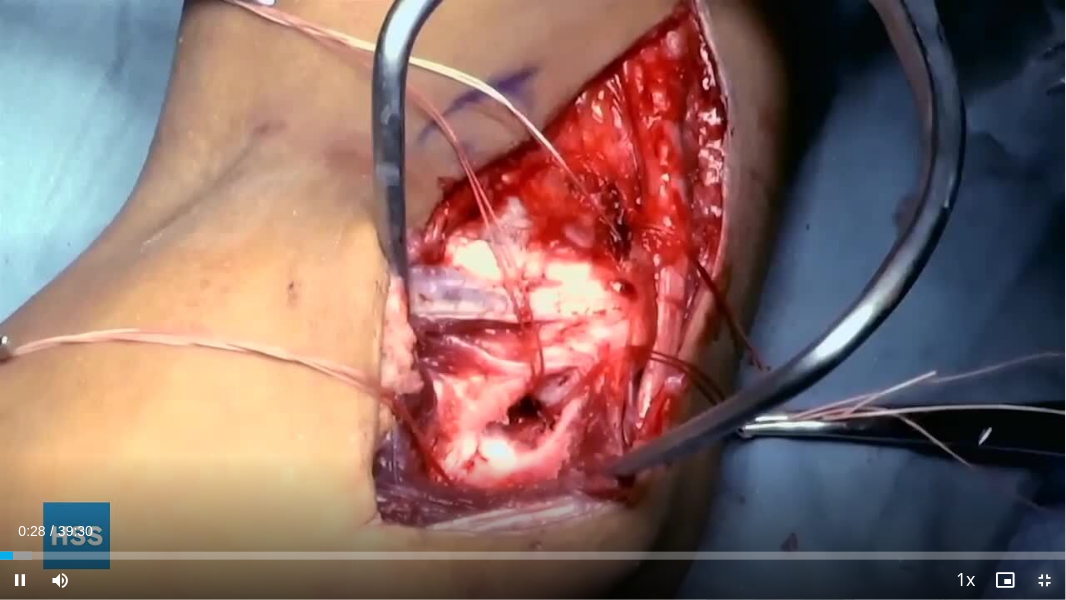 drag, startPoint x: 1047, startPoint y: 577, endPoint x: 762, endPoint y: 338, distance: 371.9489 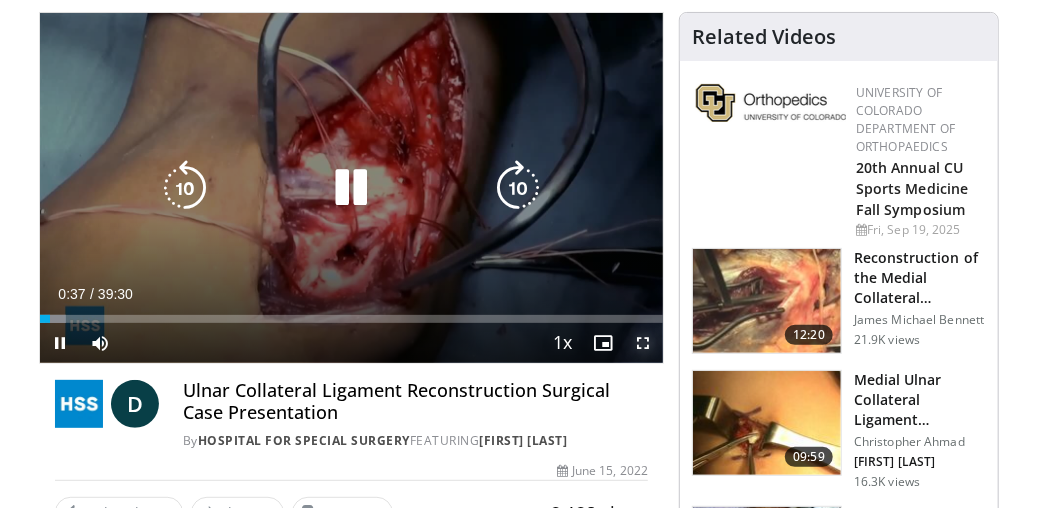 drag, startPoint x: 645, startPoint y: 337, endPoint x: 616, endPoint y: 364, distance: 39.623226 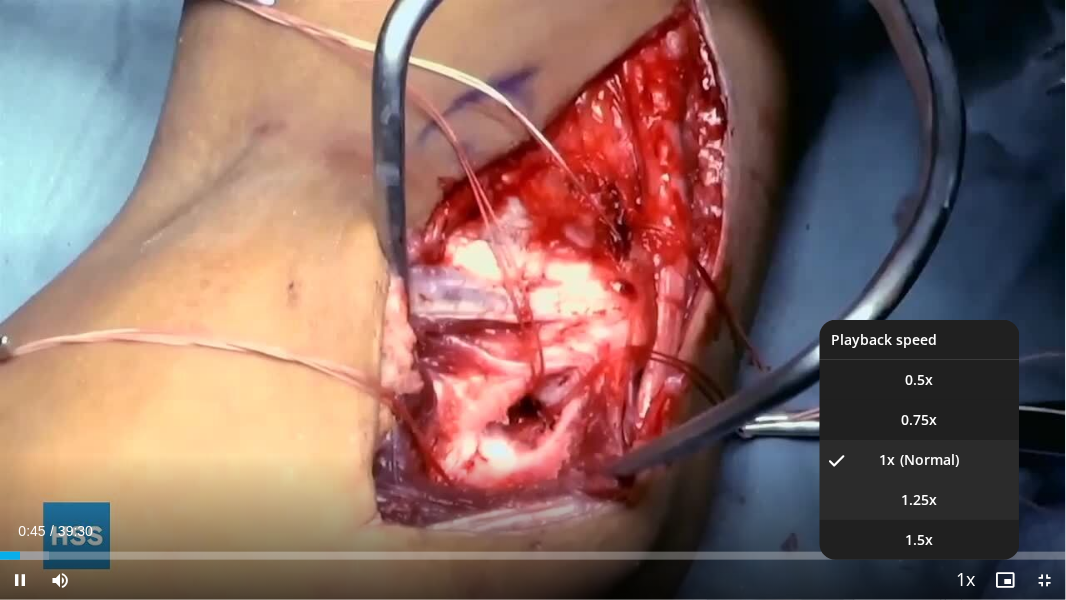 click on "1.25x" at bounding box center (920, 500) 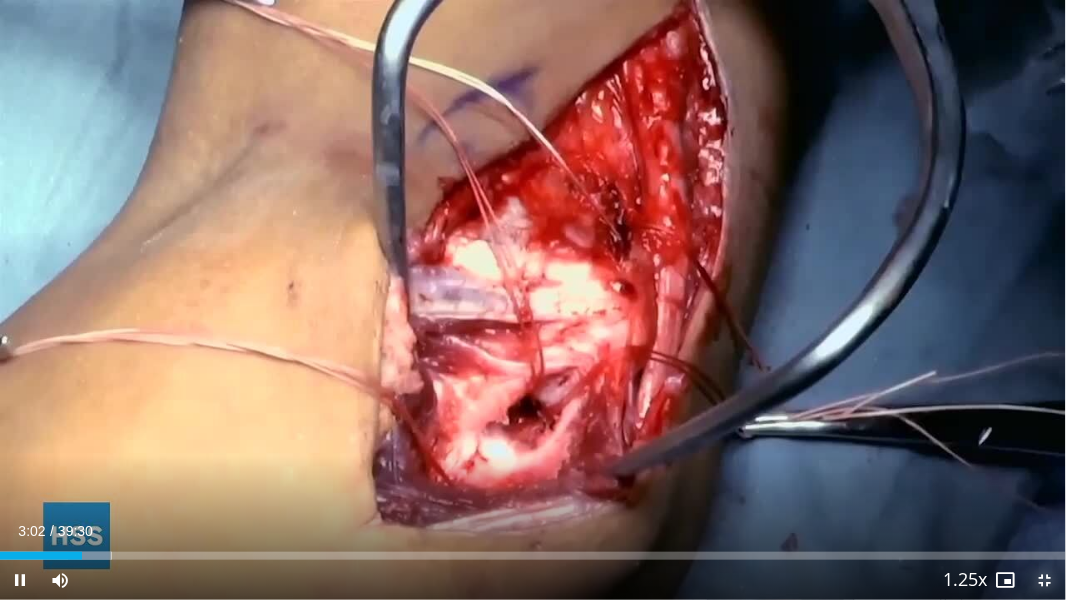 drag, startPoint x: 1048, startPoint y: 575, endPoint x: 967, endPoint y: 495, distance: 113.84639 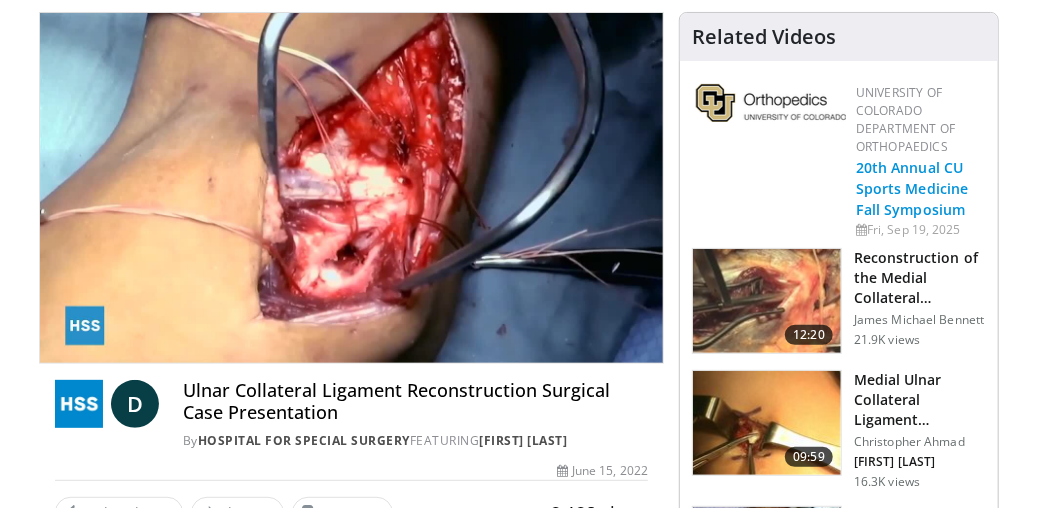 drag, startPoint x: 1030, startPoint y: 198, endPoint x: 931, endPoint y: 208, distance: 99.50377 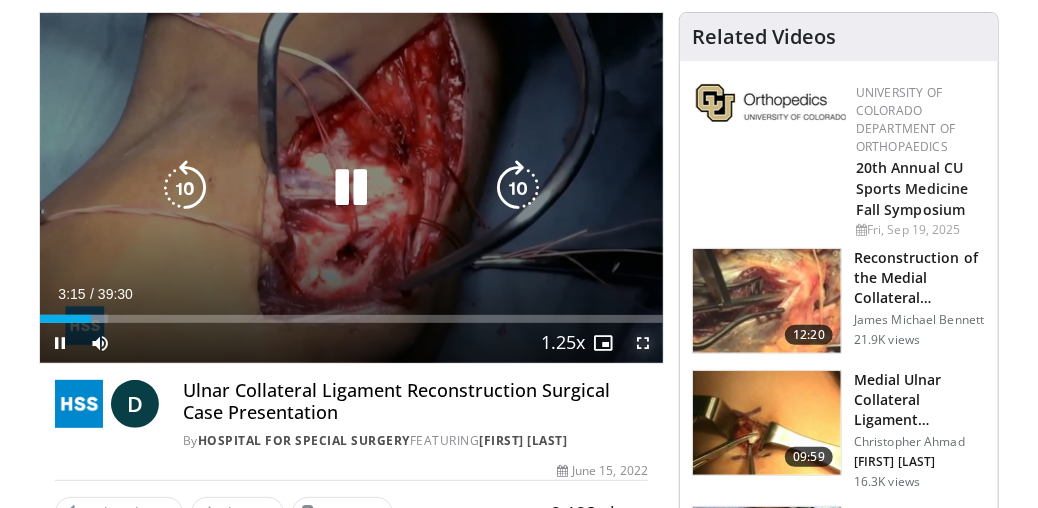 drag, startPoint x: 647, startPoint y: 338, endPoint x: 661, endPoint y: 391, distance: 54.81788 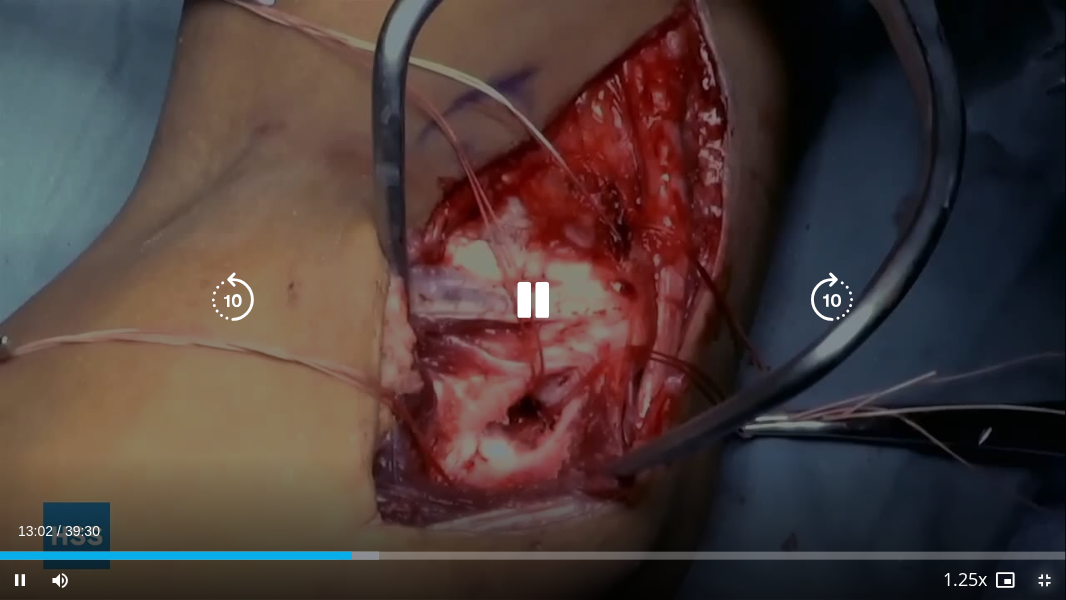 drag, startPoint x: 1042, startPoint y: 574, endPoint x: 434, endPoint y: 12, distance: 827.9541 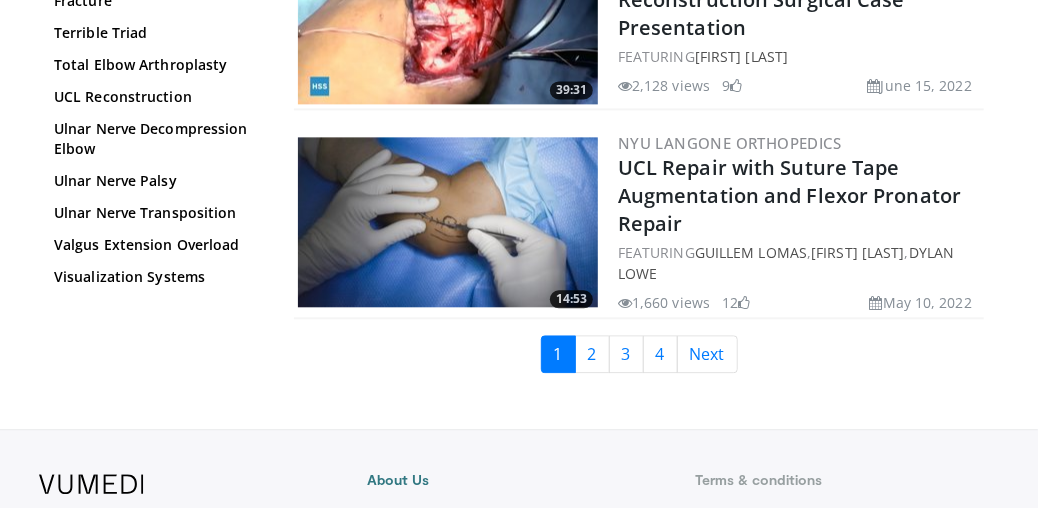 scroll, scrollTop: 4930, scrollLeft: 0, axis: vertical 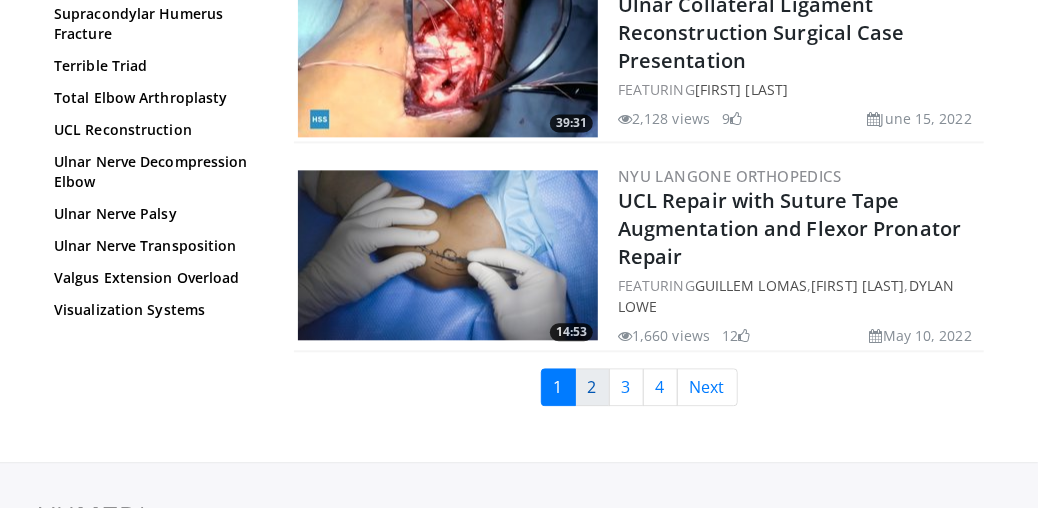 click on "2" at bounding box center [592, 387] 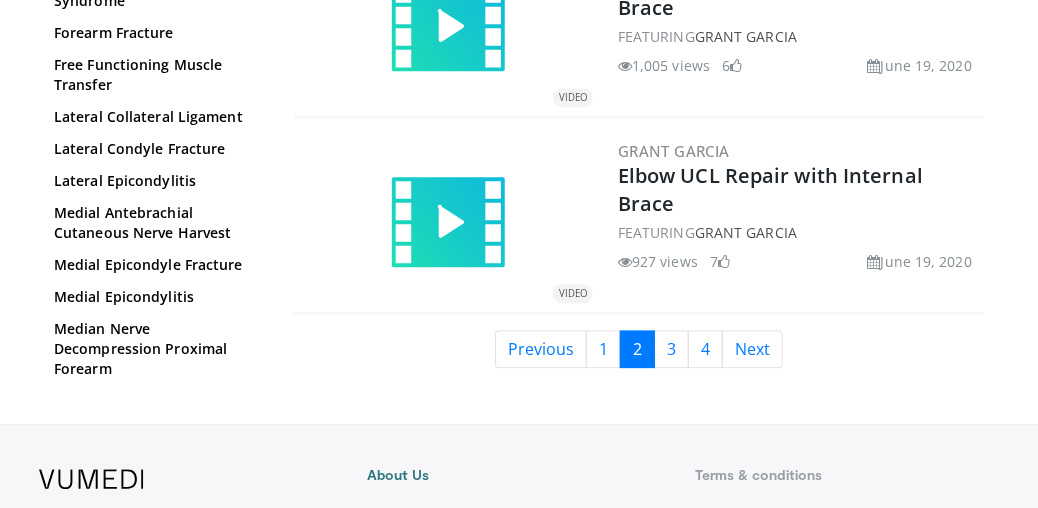 scroll, scrollTop: 5051, scrollLeft: 0, axis: vertical 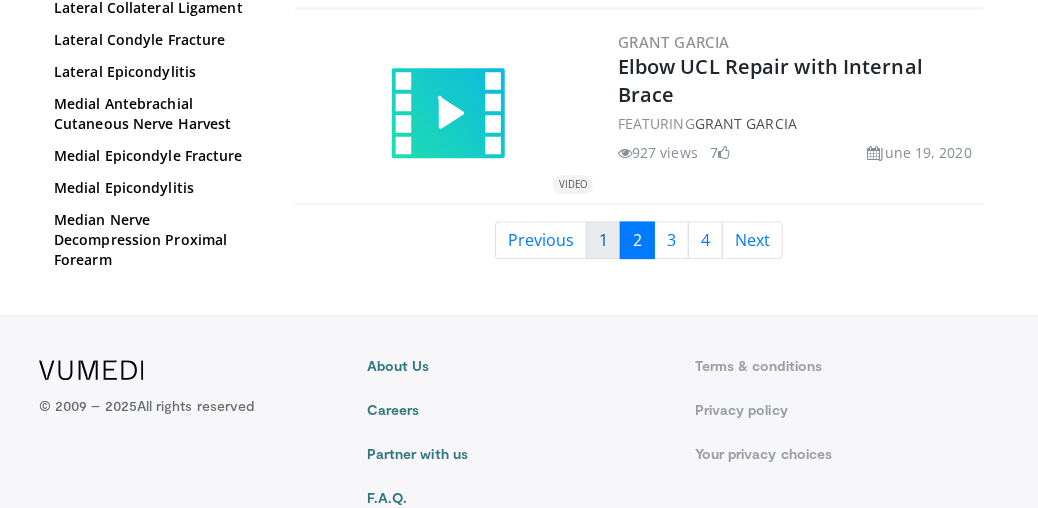click on "1" at bounding box center (603, 240) 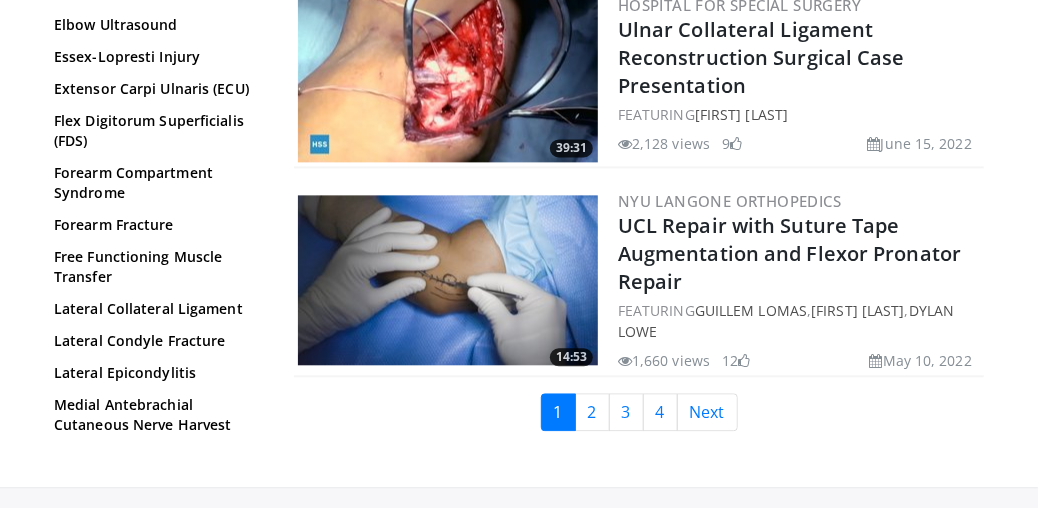 scroll, scrollTop: 4785, scrollLeft: 0, axis: vertical 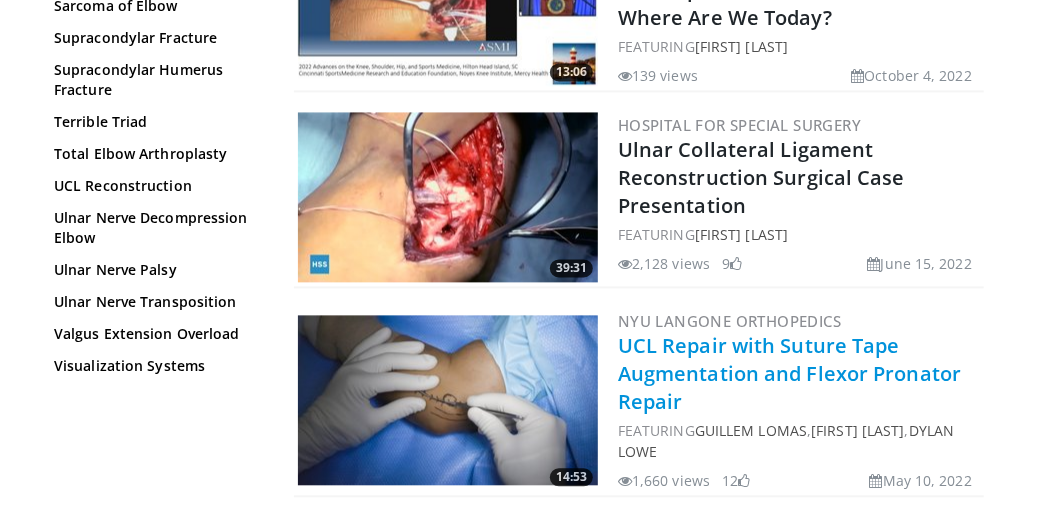 click on "UCL Repair with Suture Tape Augmentation and Flexor Pronator Repair" at bounding box center (789, 373) 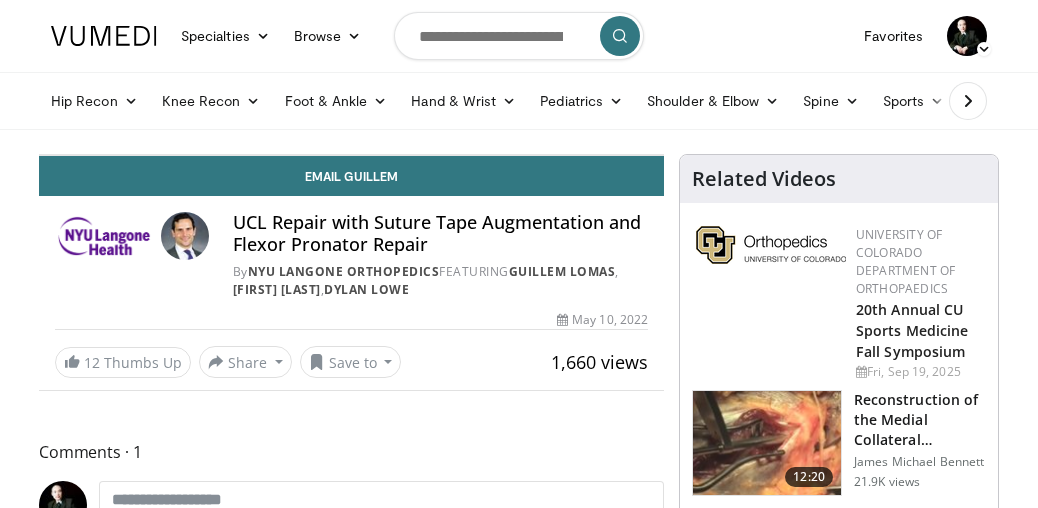 scroll, scrollTop: 0, scrollLeft: 0, axis: both 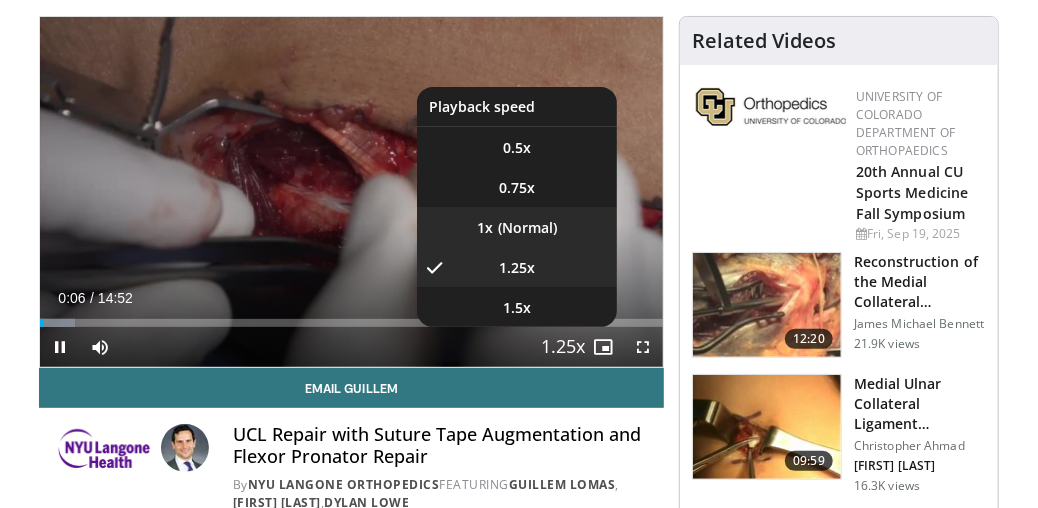 click on "1x" at bounding box center [517, 227] 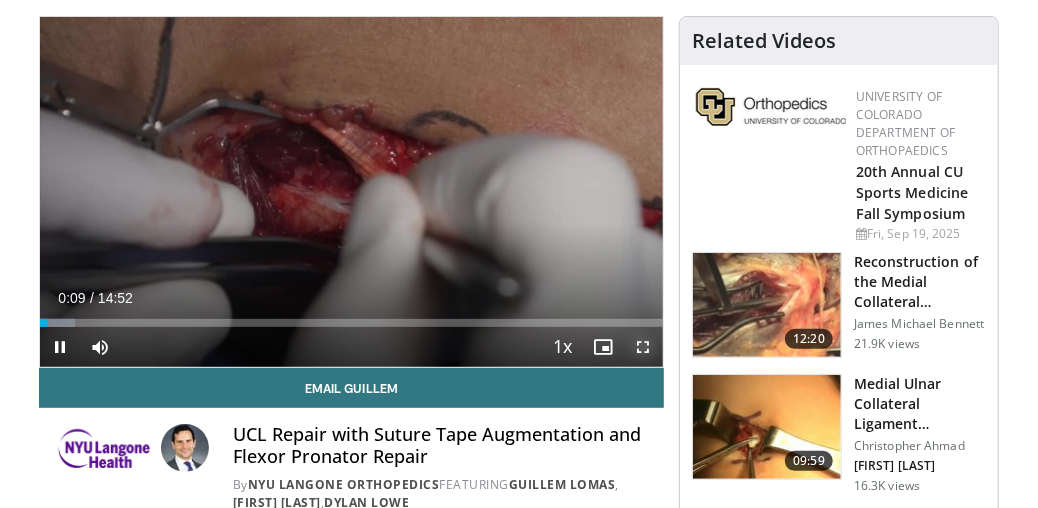 click at bounding box center (643, 347) 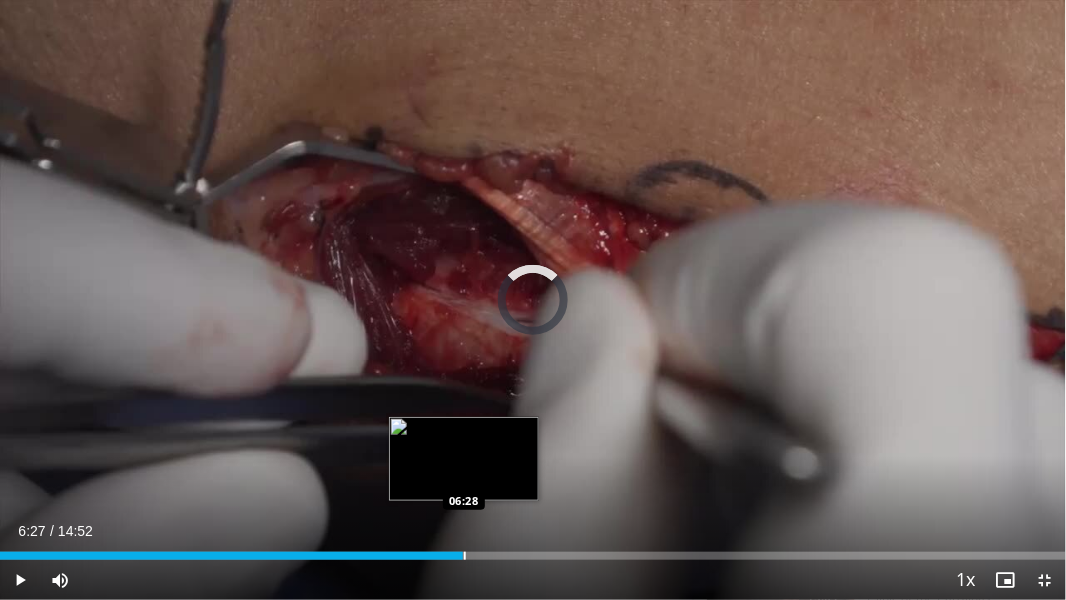 click at bounding box center [465, 556] 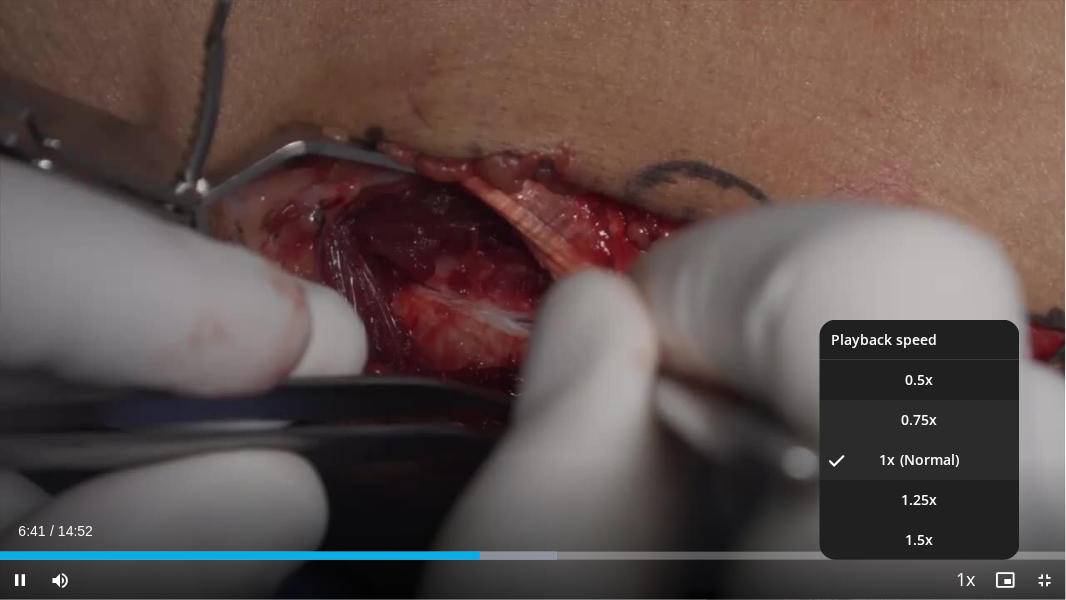 click on "0.75x" at bounding box center [920, 420] 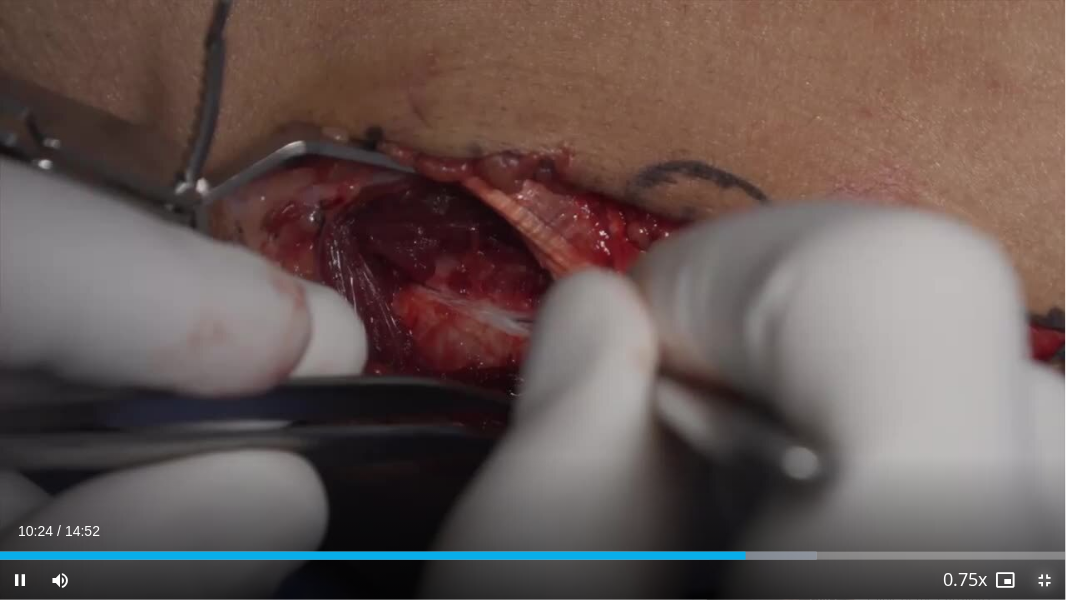 drag, startPoint x: 1046, startPoint y: 575, endPoint x: 1013, endPoint y: 500, distance: 81.939 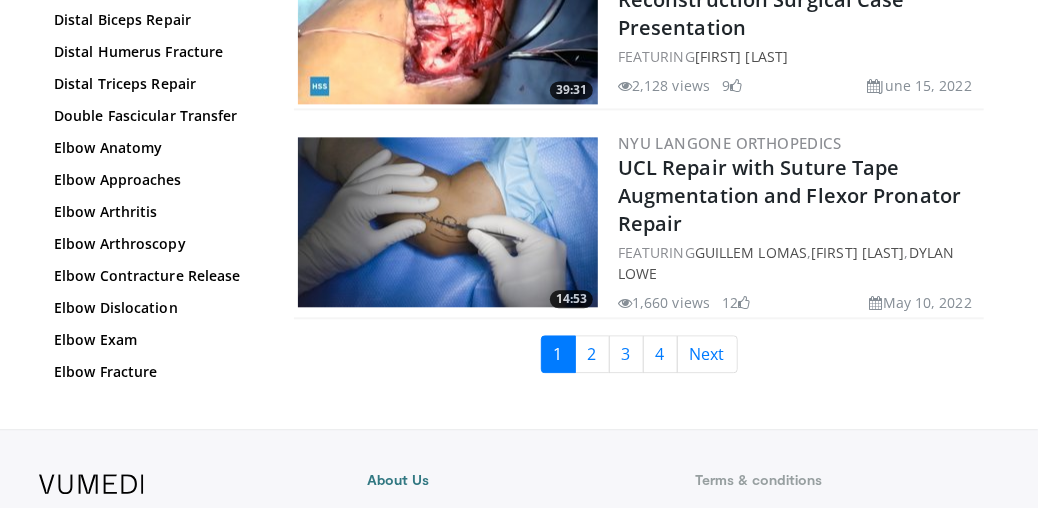 scroll, scrollTop: 5132, scrollLeft: 0, axis: vertical 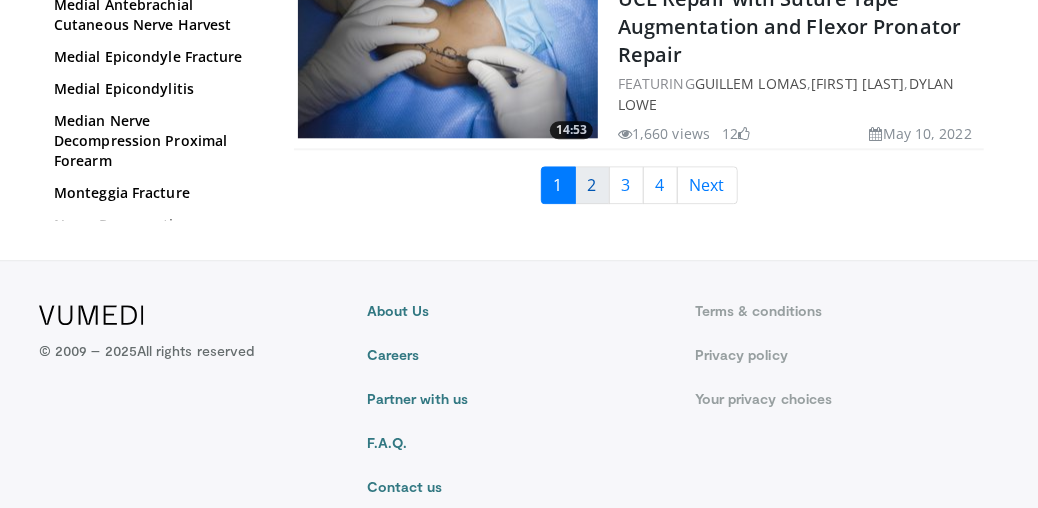 click on "2" at bounding box center [592, 185] 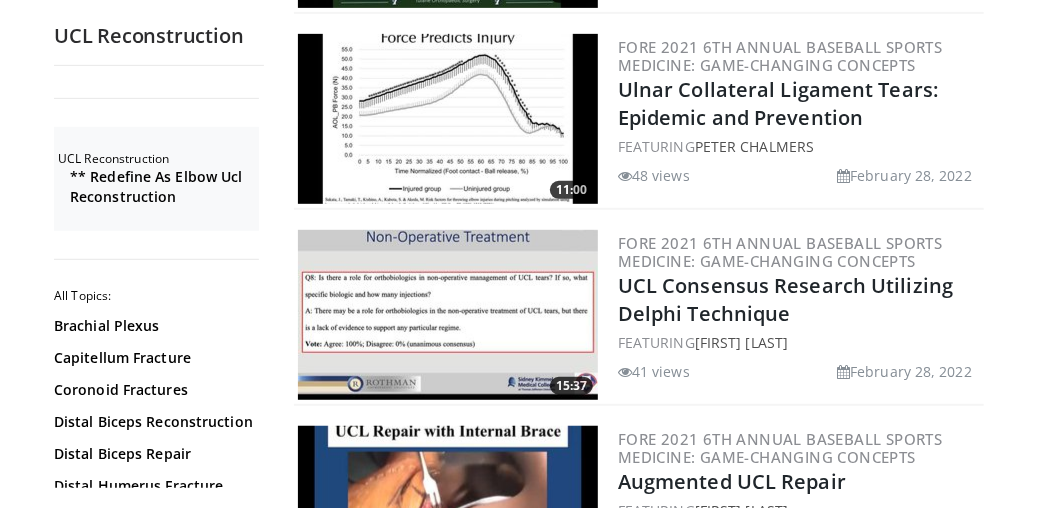 scroll, scrollTop: 625, scrollLeft: 0, axis: vertical 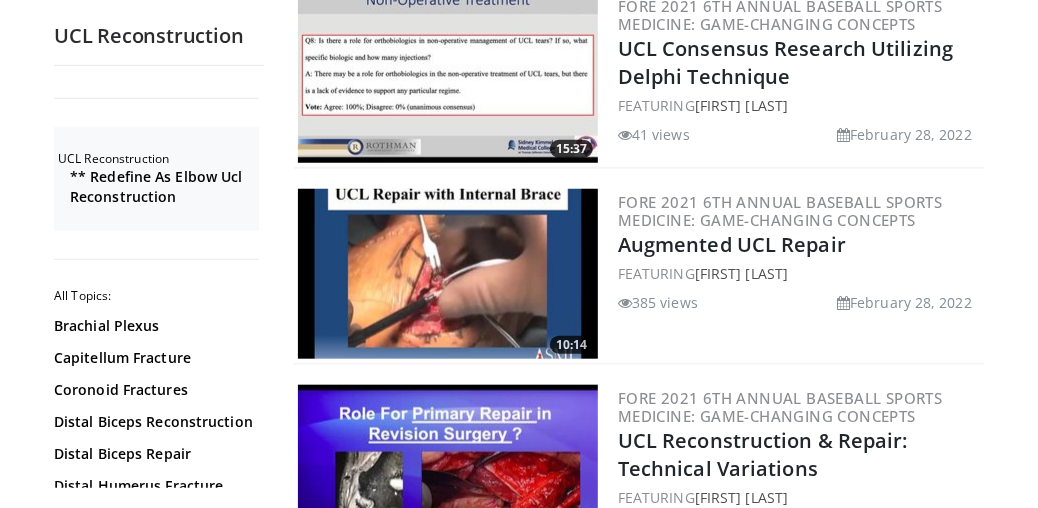 click at bounding box center [448, 274] 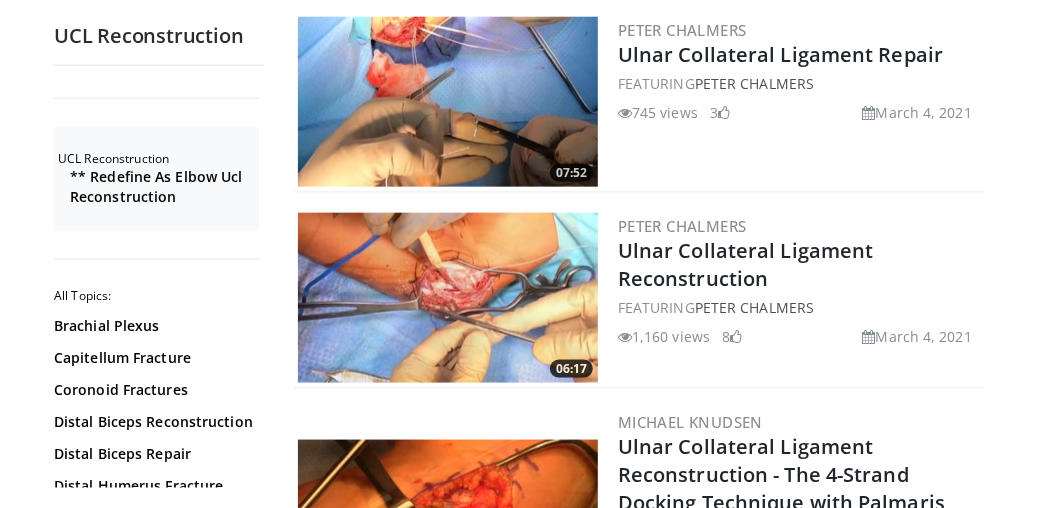 scroll, scrollTop: 4009, scrollLeft: 0, axis: vertical 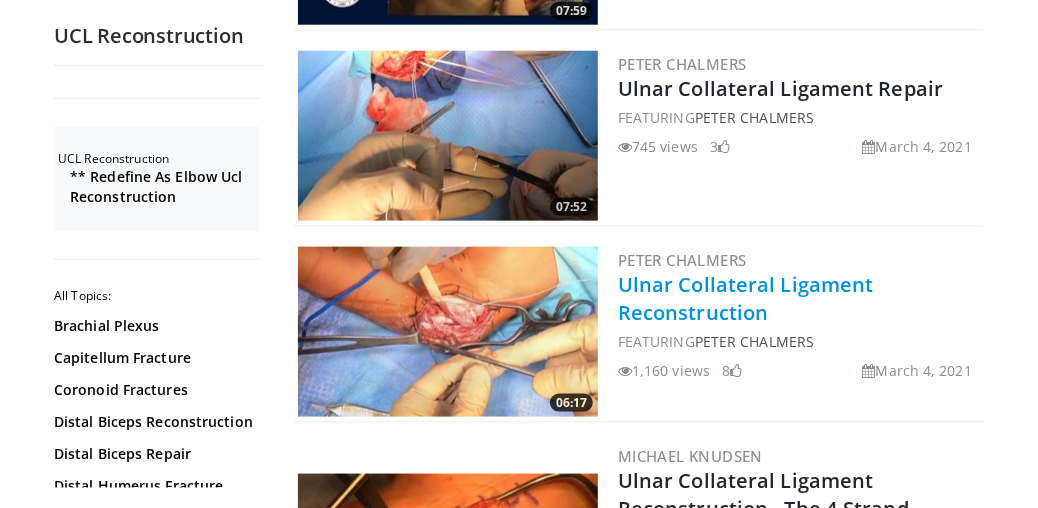click on "Ulnar Collateral Ligament Reconstruction" at bounding box center [746, 298] 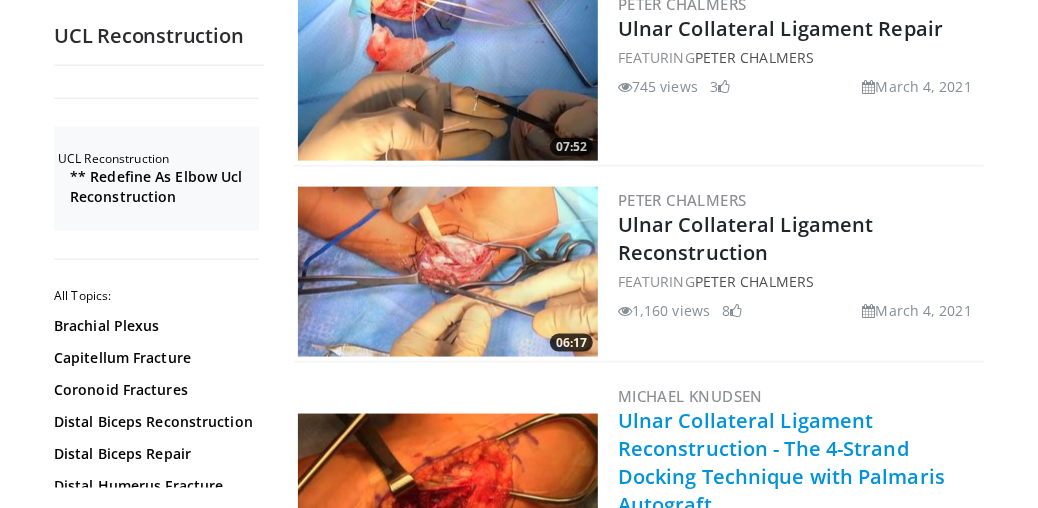 scroll, scrollTop: 4009, scrollLeft: 0, axis: vertical 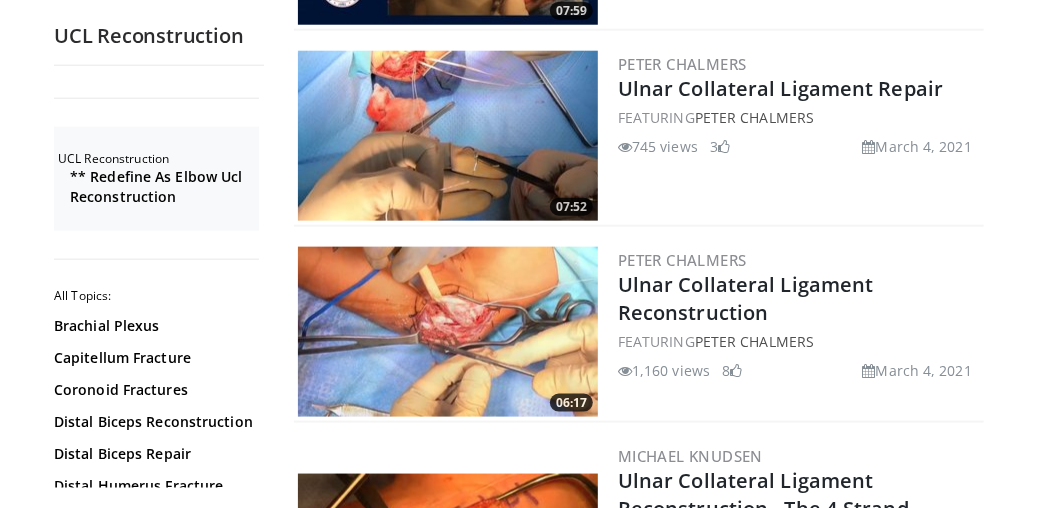 click at bounding box center [448, 332] 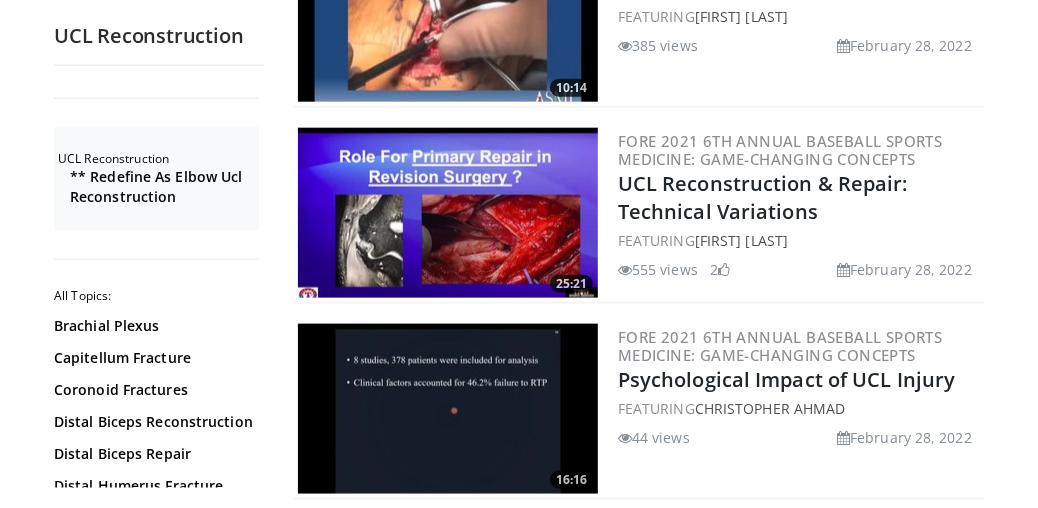 scroll, scrollTop: 884, scrollLeft: 0, axis: vertical 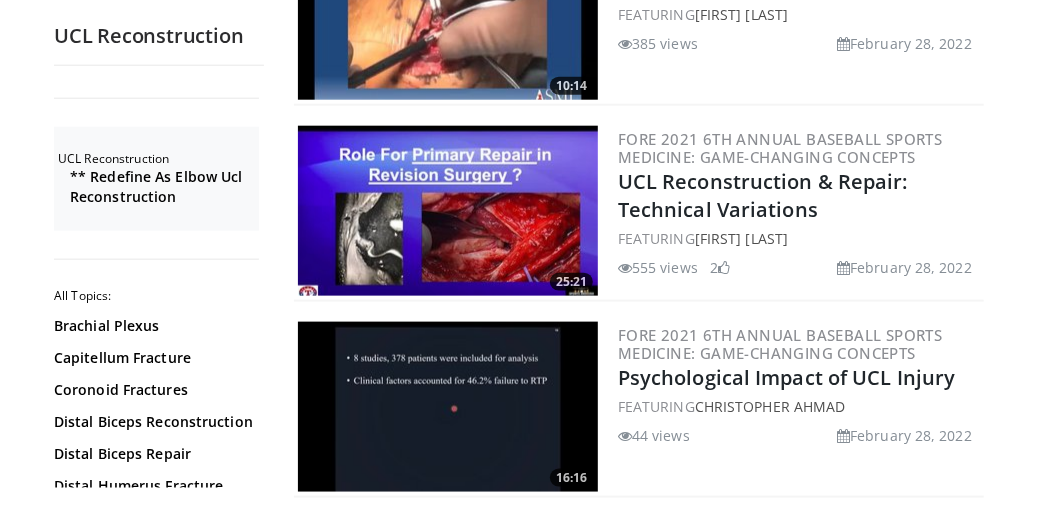 click at bounding box center [448, 211] 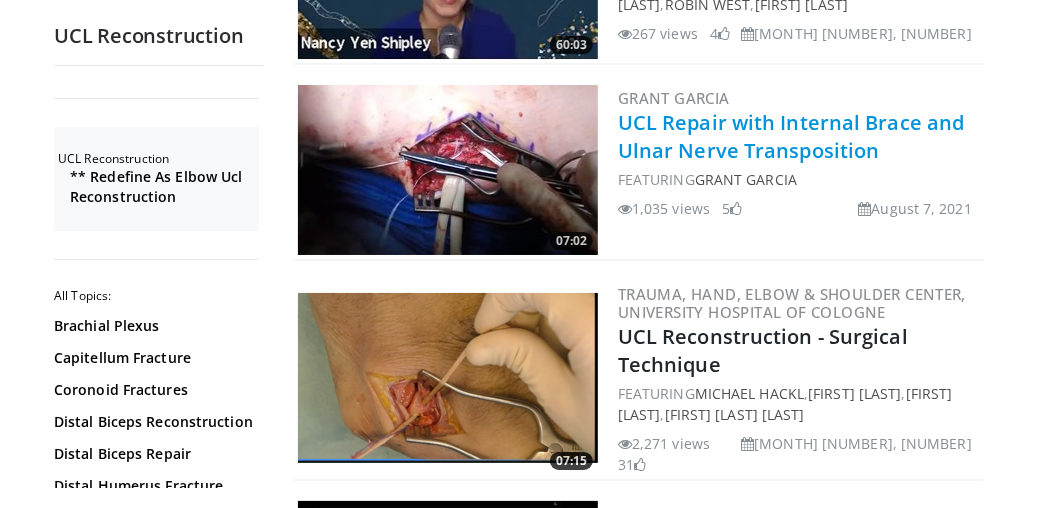 scroll, scrollTop: 2898, scrollLeft: 0, axis: vertical 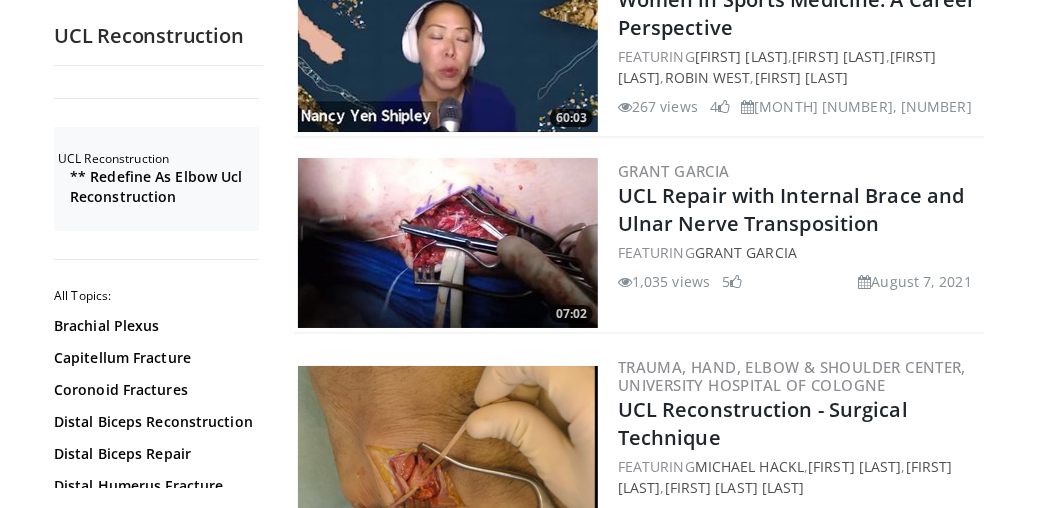 click at bounding box center (448, 243) 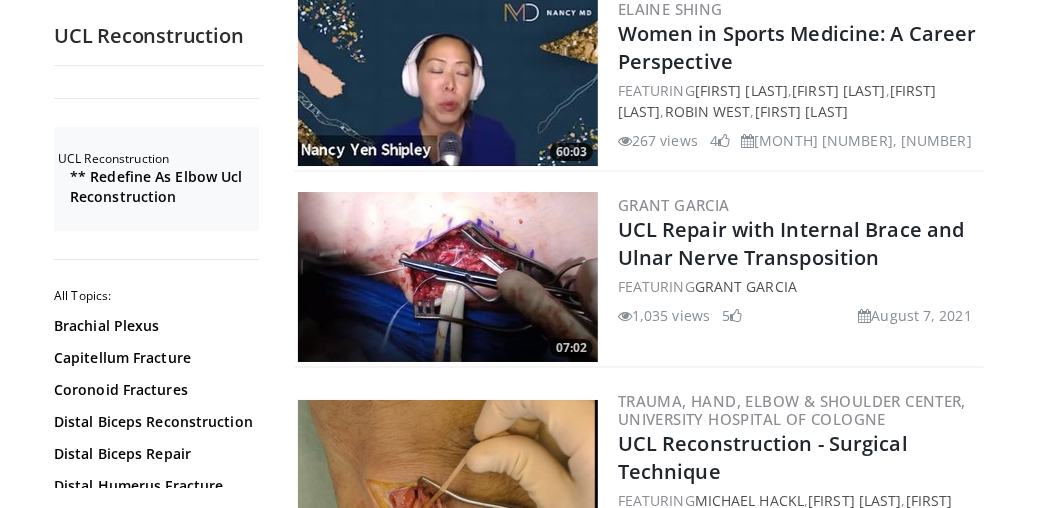 scroll, scrollTop: 2828, scrollLeft: 0, axis: vertical 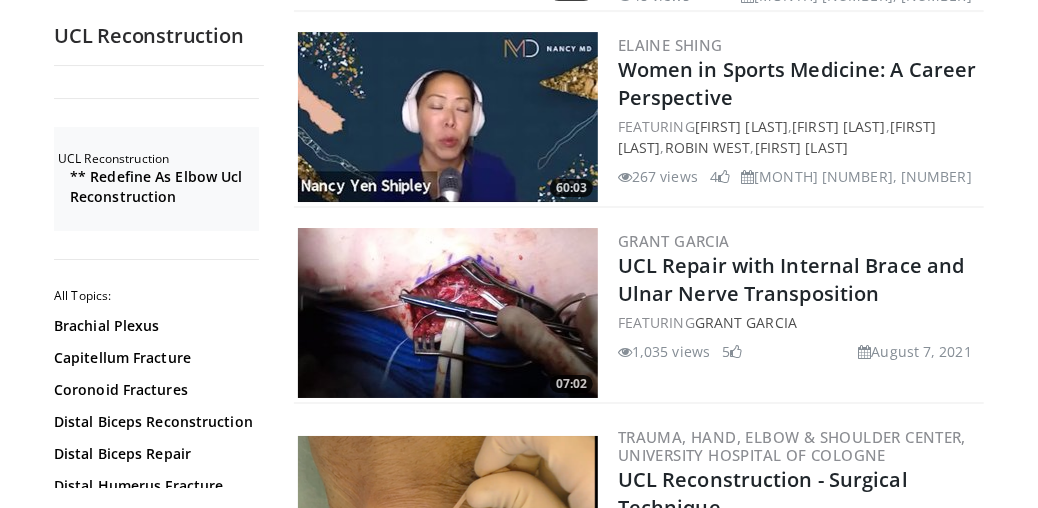 click at bounding box center (448, 313) 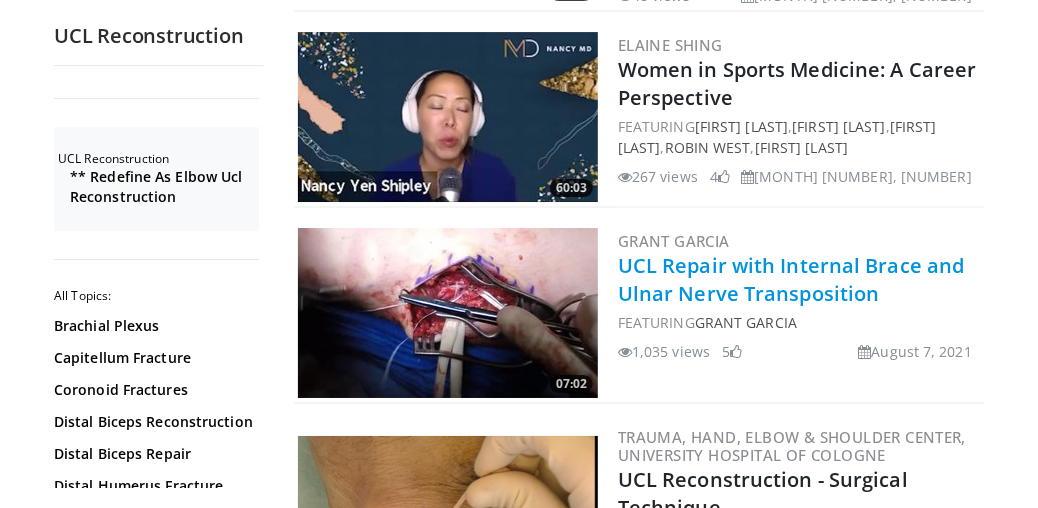 click on "UCL Repair with Internal Brace and Ulnar Nerve Transposition" at bounding box center [791, 279] 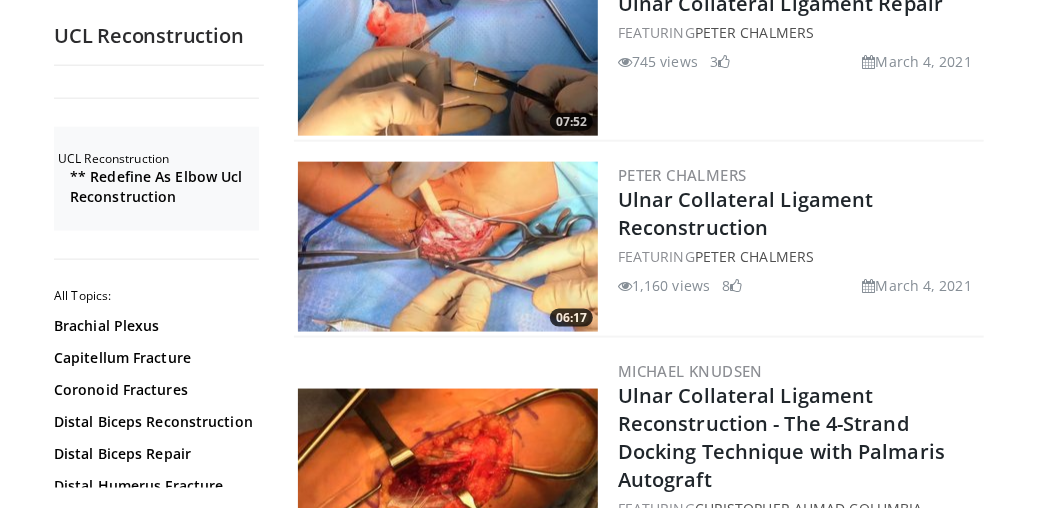 scroll, scrollTop: 4078, scrollLeft: 0, axis: vertical 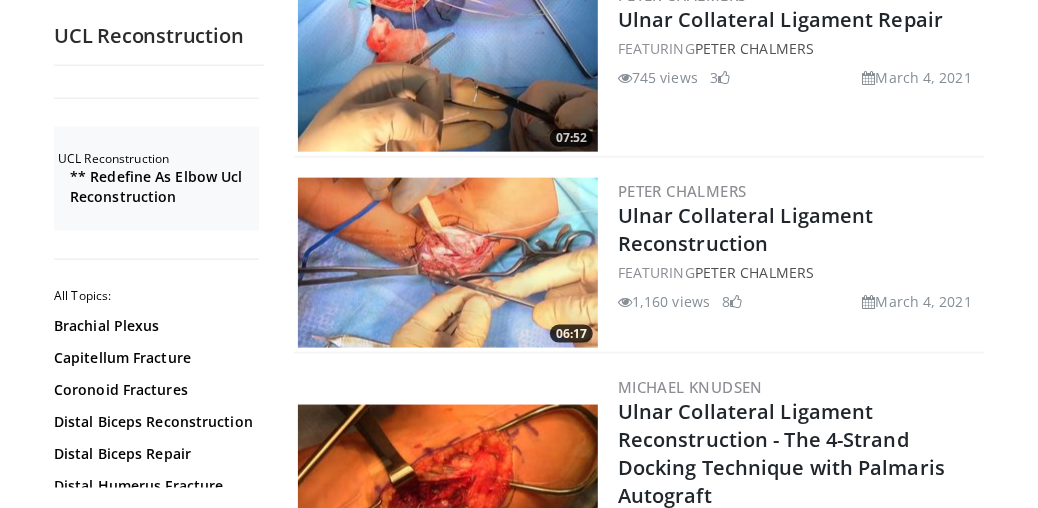 click at bounding box center [448, 263] 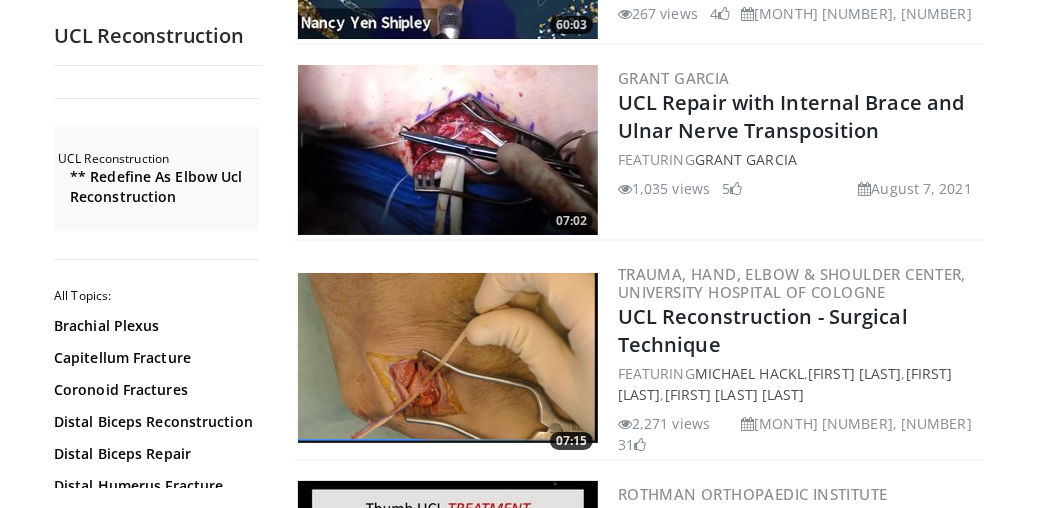 scroll, scrollTop: 2967, scrollLeft: 0, axis: vertical 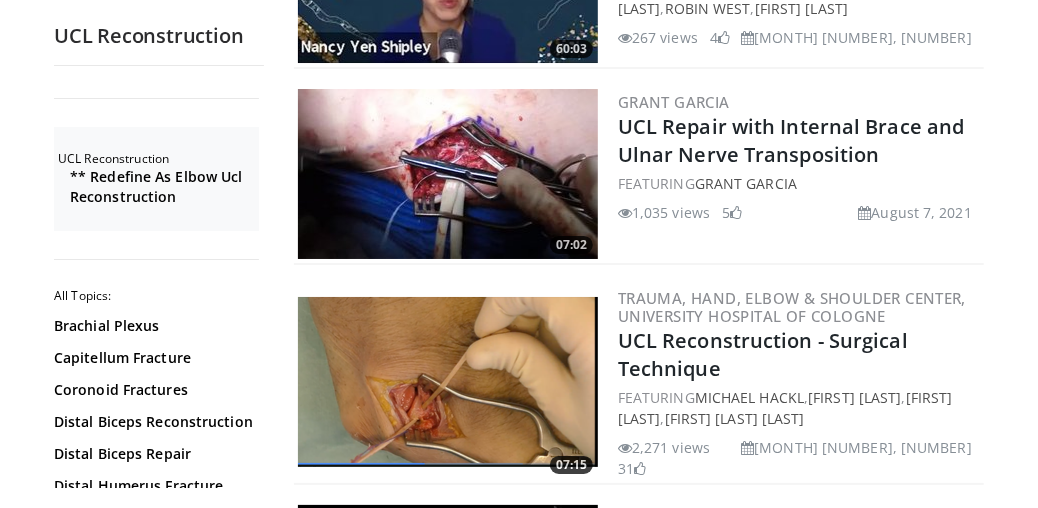 click at bounding box center [448, 382] 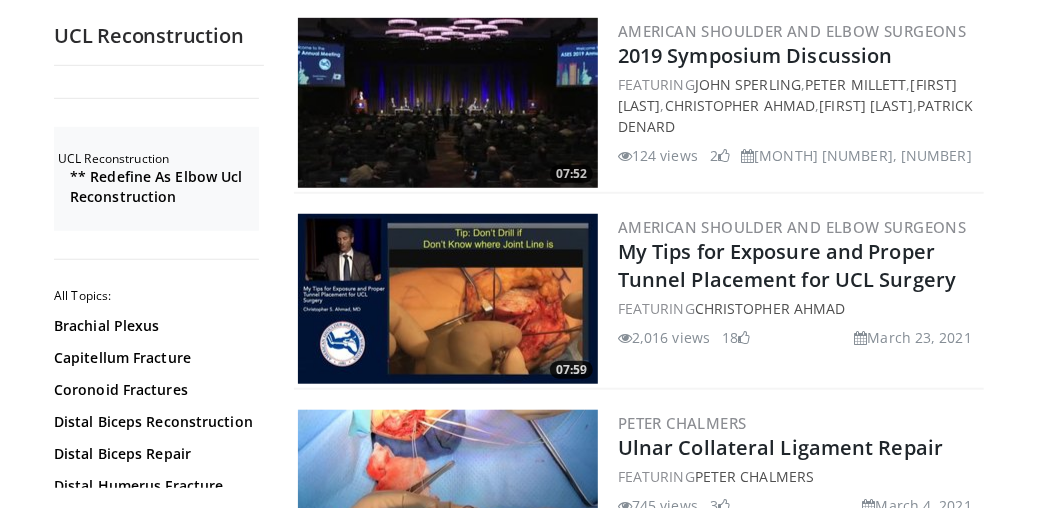 scroll, scrollTop: 3662, scrollLeft: 0, axis: vertical 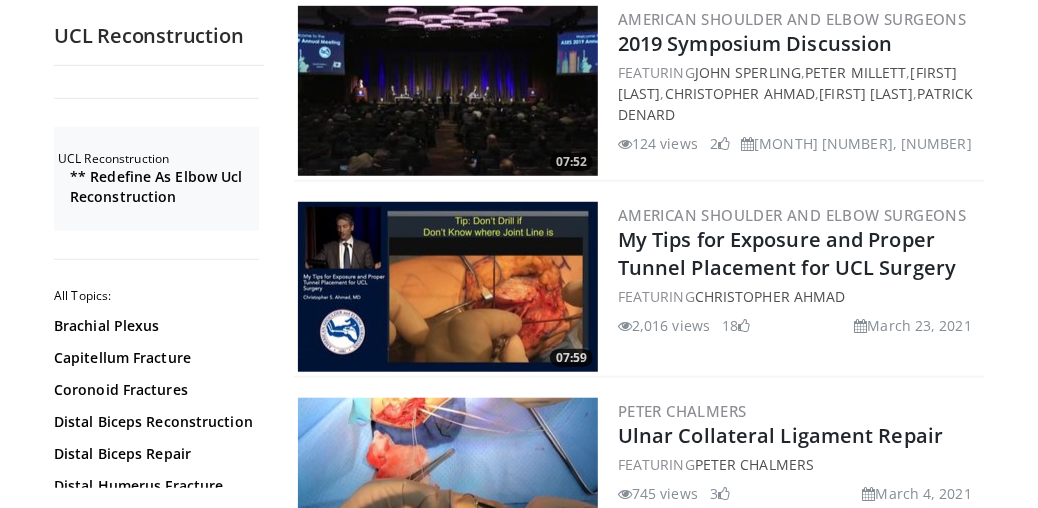 click at bounding box center (448, 287) 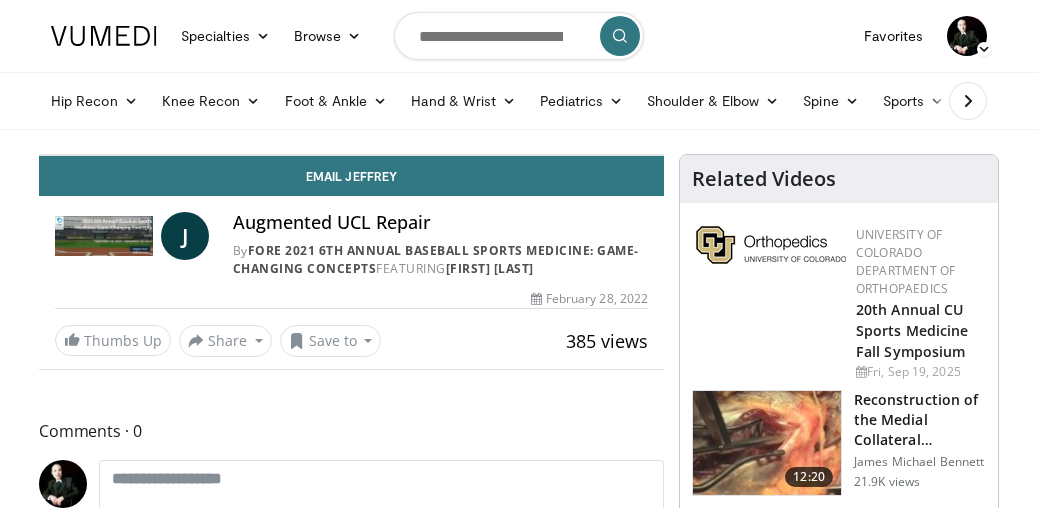 scroll, scrollTop: 0, scrollLeft: 0, axis: both 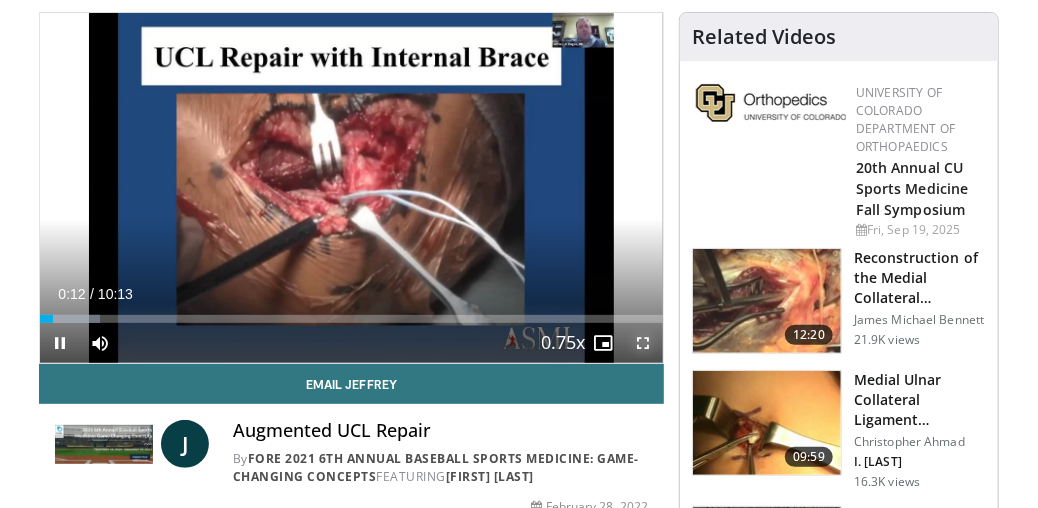 click at bounding box center (643, 343) 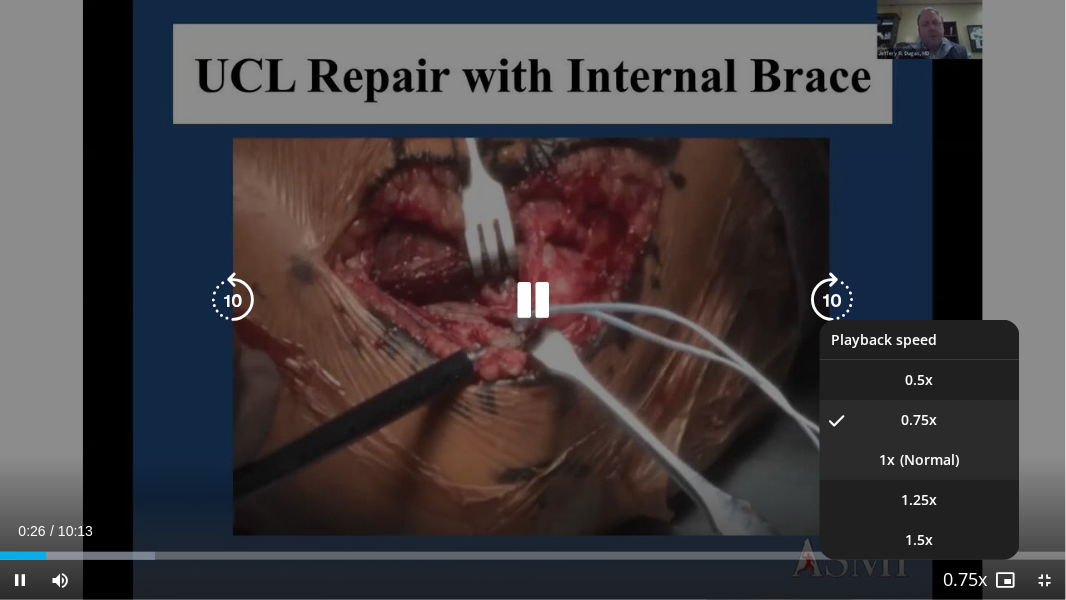 click on "1x" at bounding box center (920, 460) 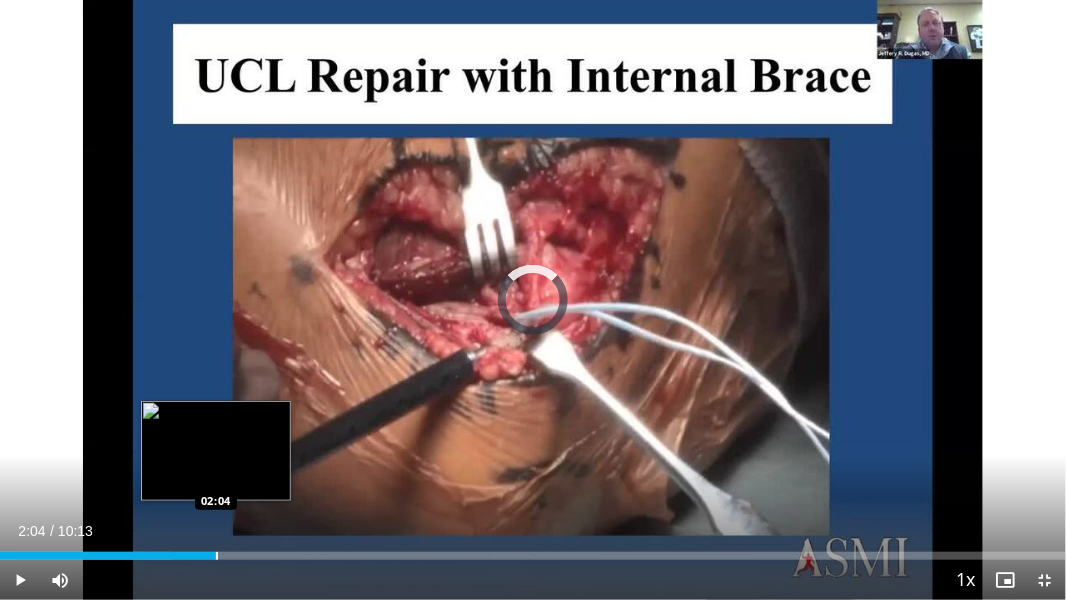 click at bounding box center (217, 556) 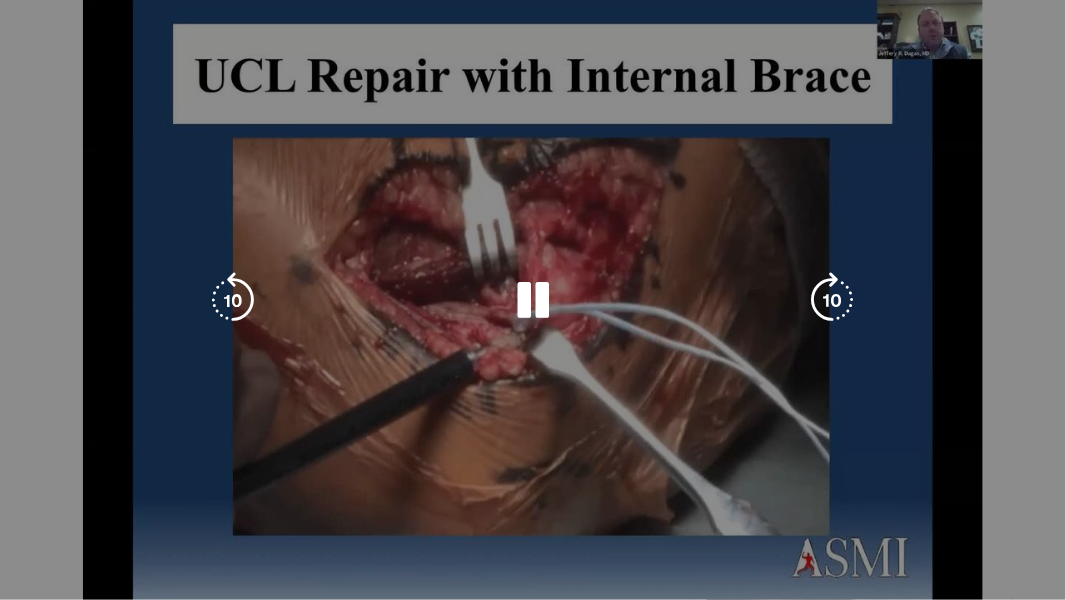 click on "**********" at bounding box center [533, 300] 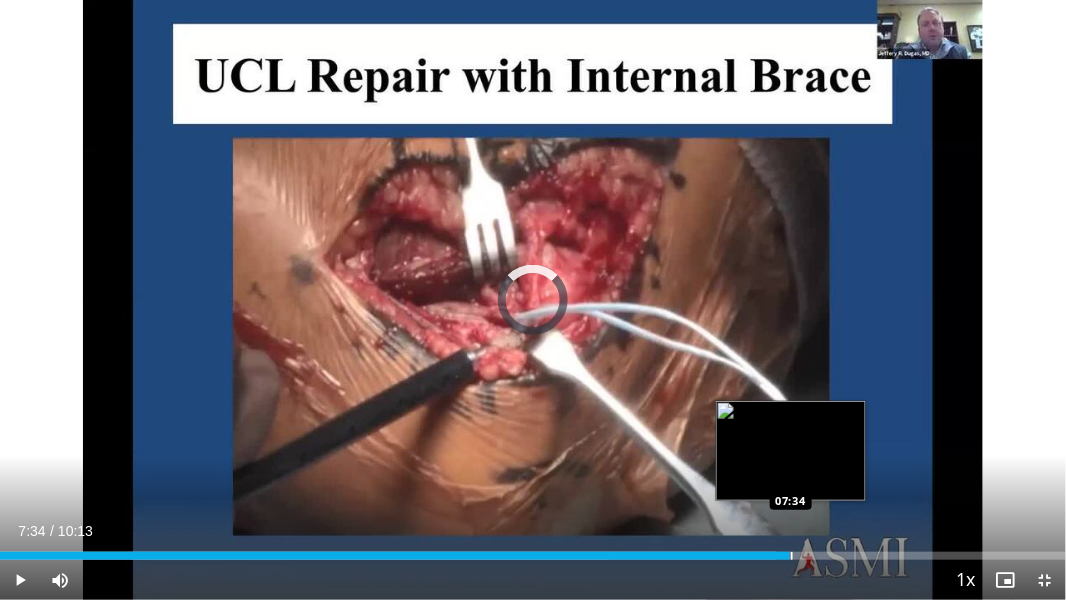click at bounding box center [792, 556] 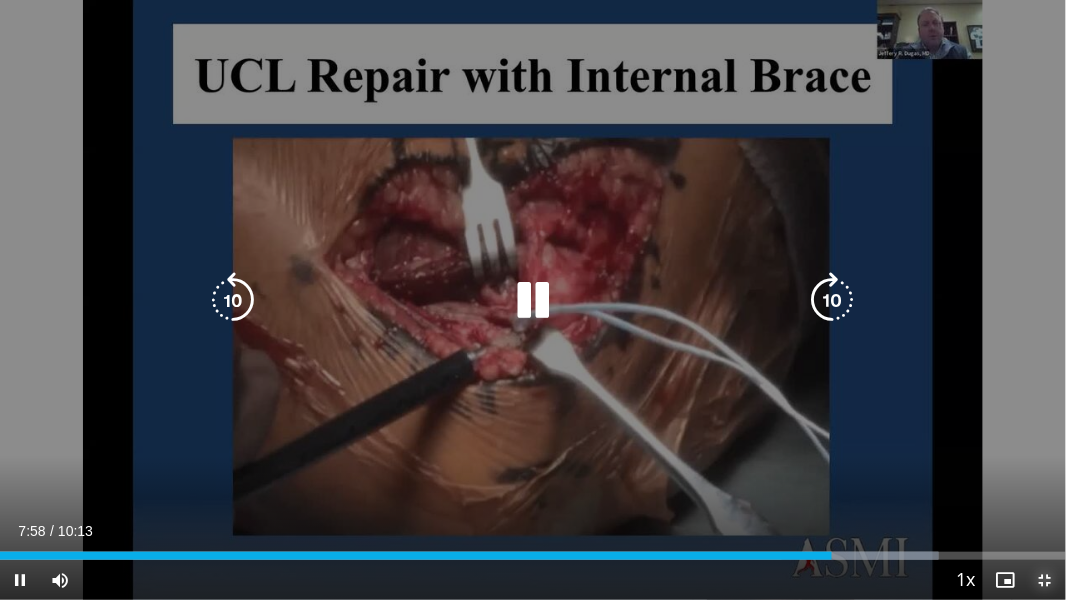 drag, startPoint x: 1046, startPoint y: 574, endPoint x: 452, endPoint y: 28, distance: 806.816 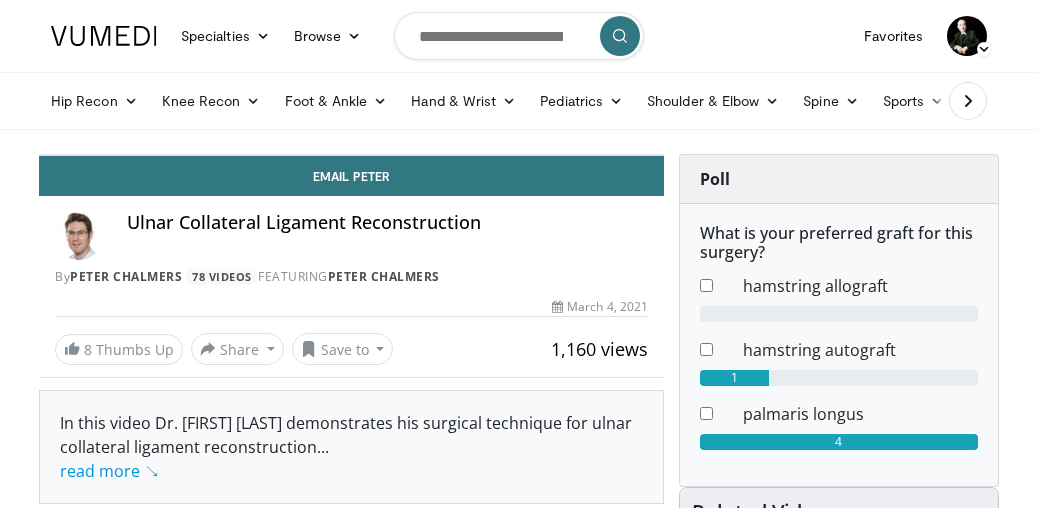 scroll, scrollTop: 0, scrollLeft: 0, axis: both 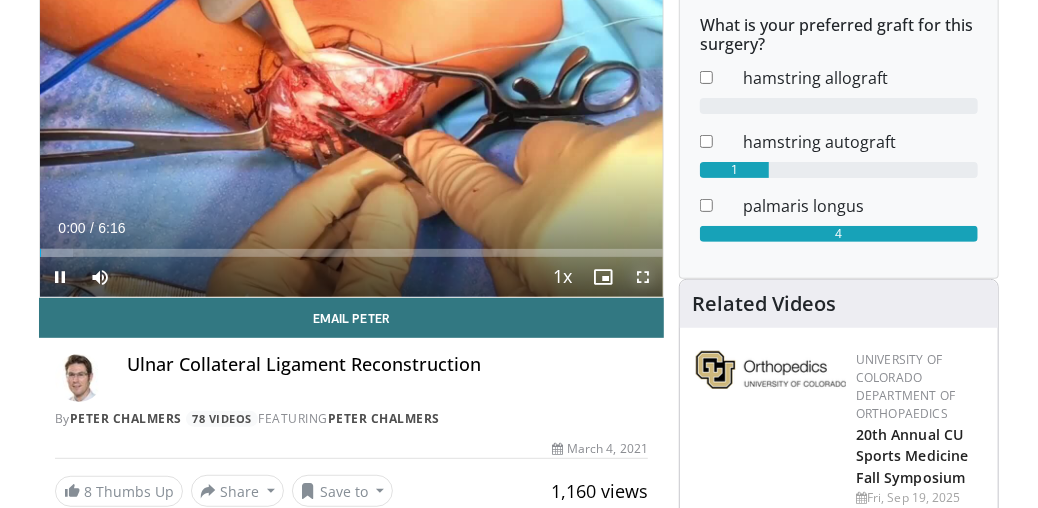 click at bounding box center (643, 277) 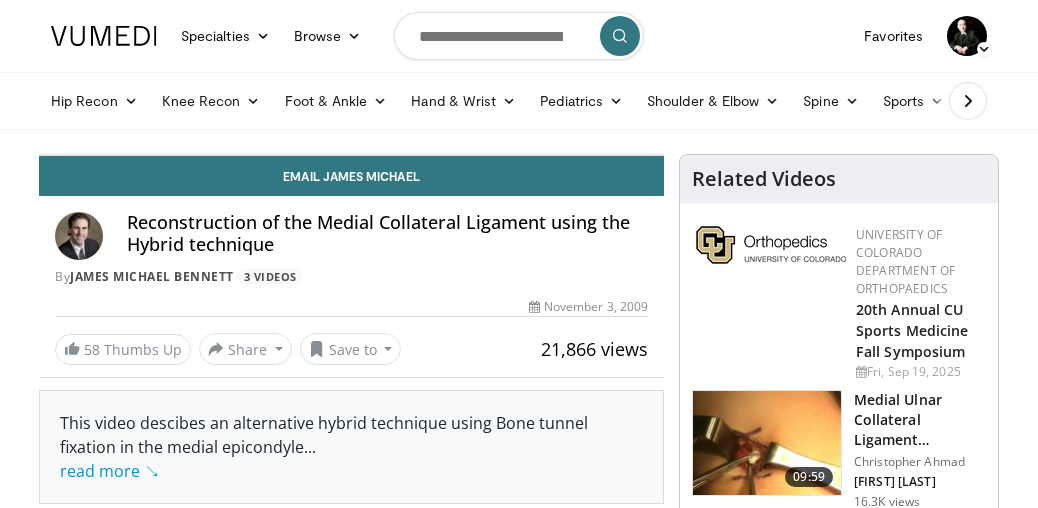scroll, scrollTop: 0, scrollLeft: 0, axis: both 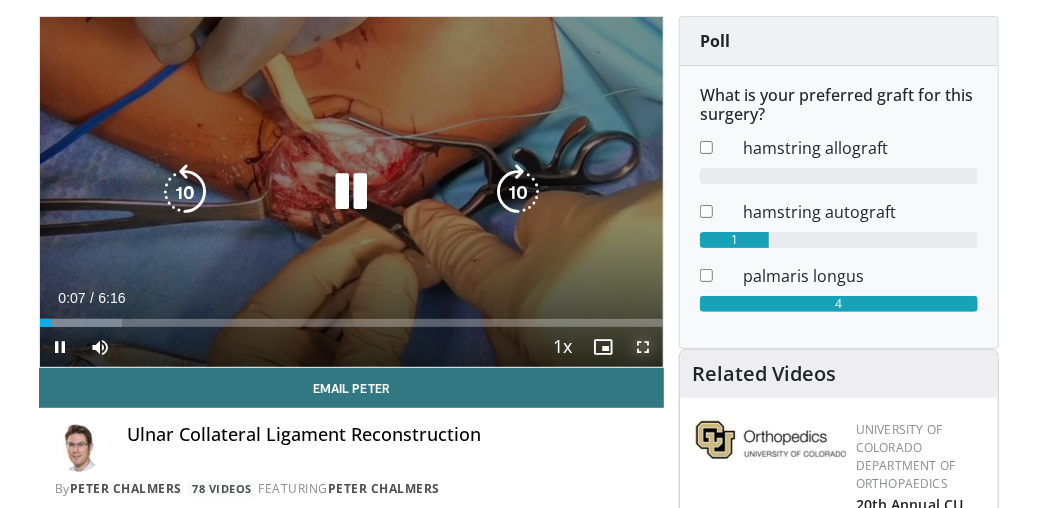 drag, startPoint x: 638, startPoint y: 341, endPoint x: 642, endPoint y: 392, distance: 51.156624 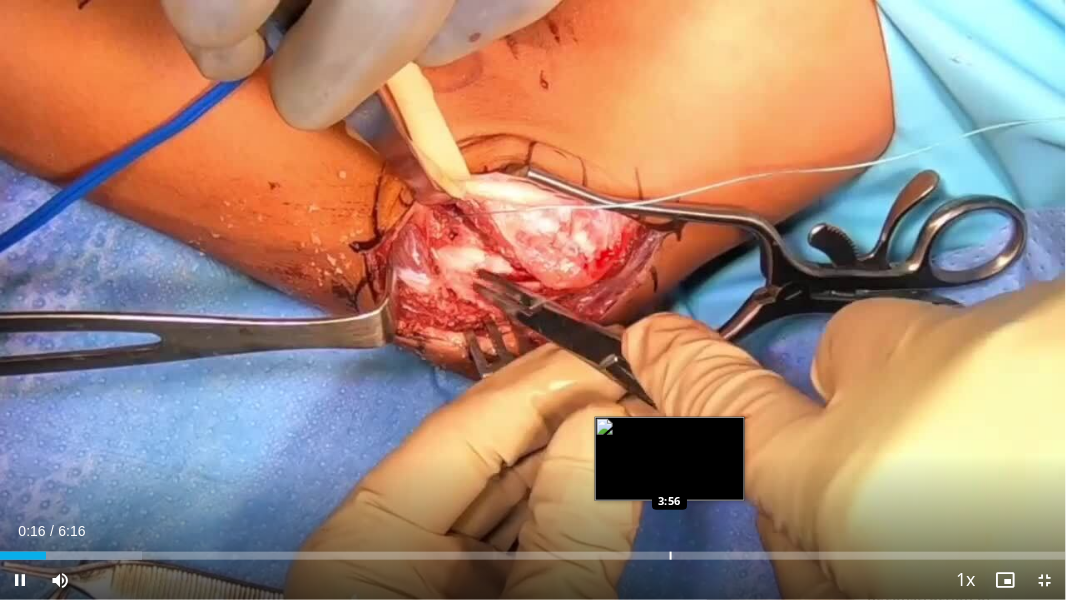 click on "Loaded :  13.31% 0:16 3:56" at bounding box center (533, 556) 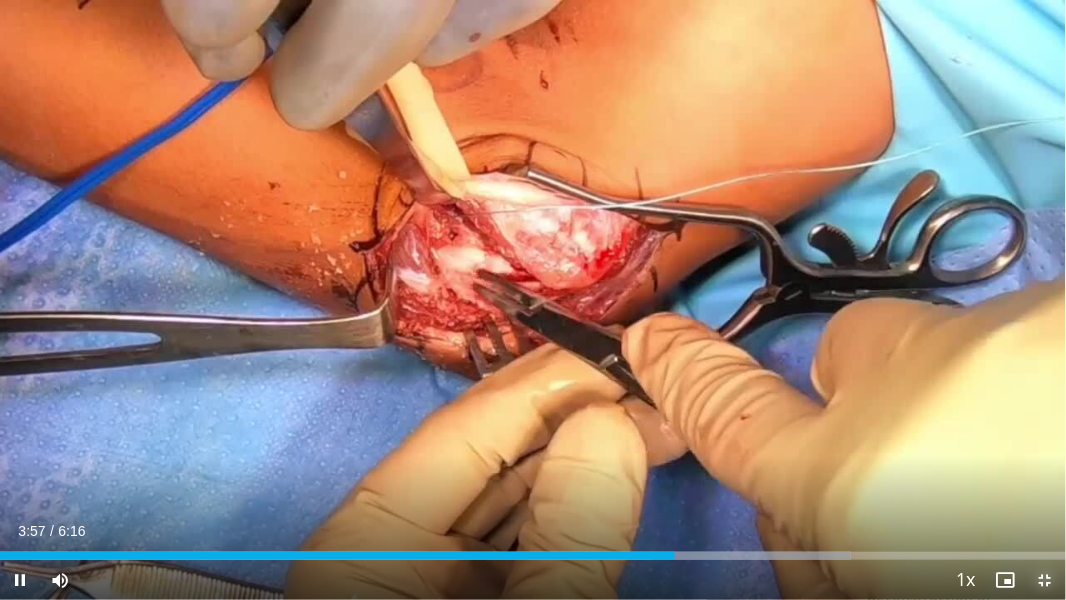 drag, startPoint x: 1048, startPoint y: 573, endPoint x: 808, endPoint y: 379, distance: 308.6033 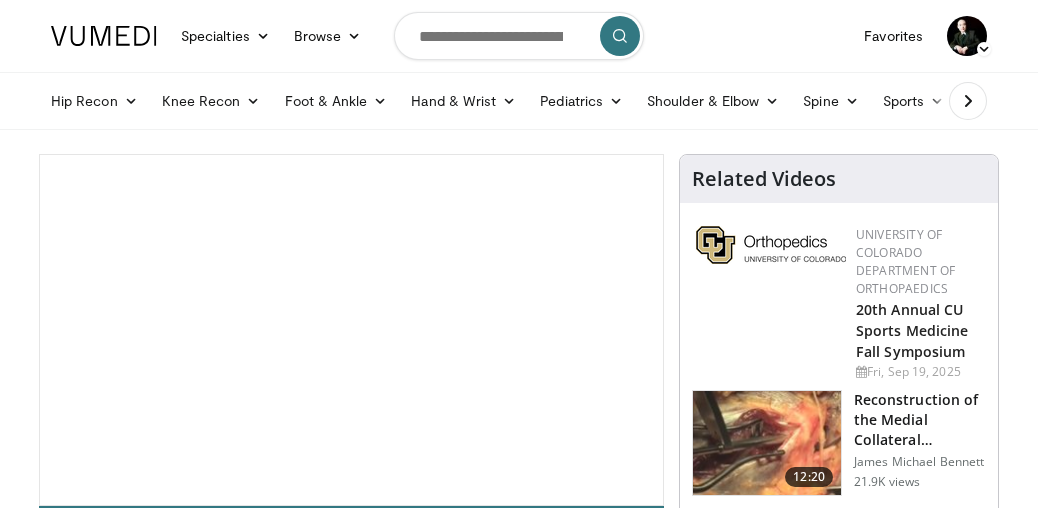scroll, scrollTop: 0, scrollLeft: 0, axis: both 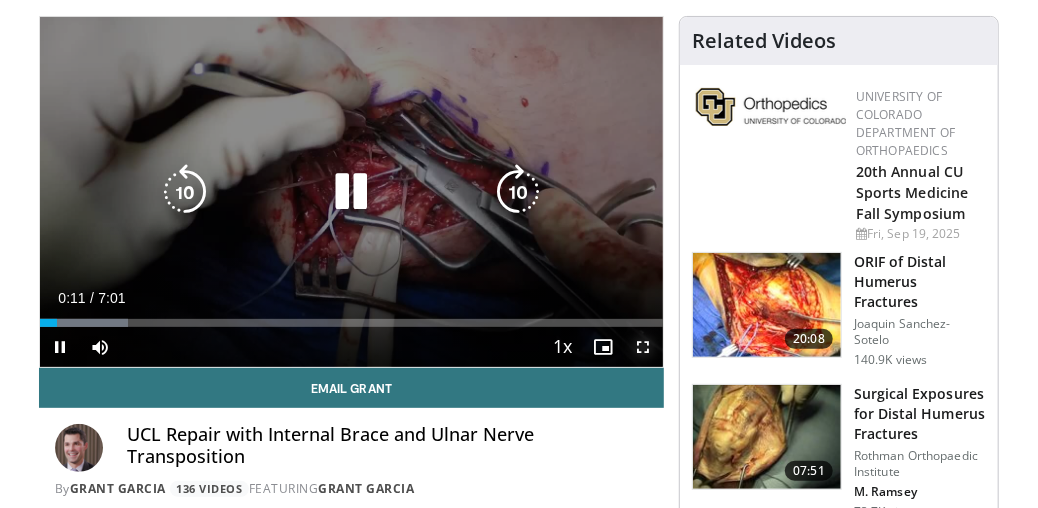 drag, startPoint x: 641, startPoint y: 343, endPoint x: 608, endPoint y: 374, distance: 45.276924 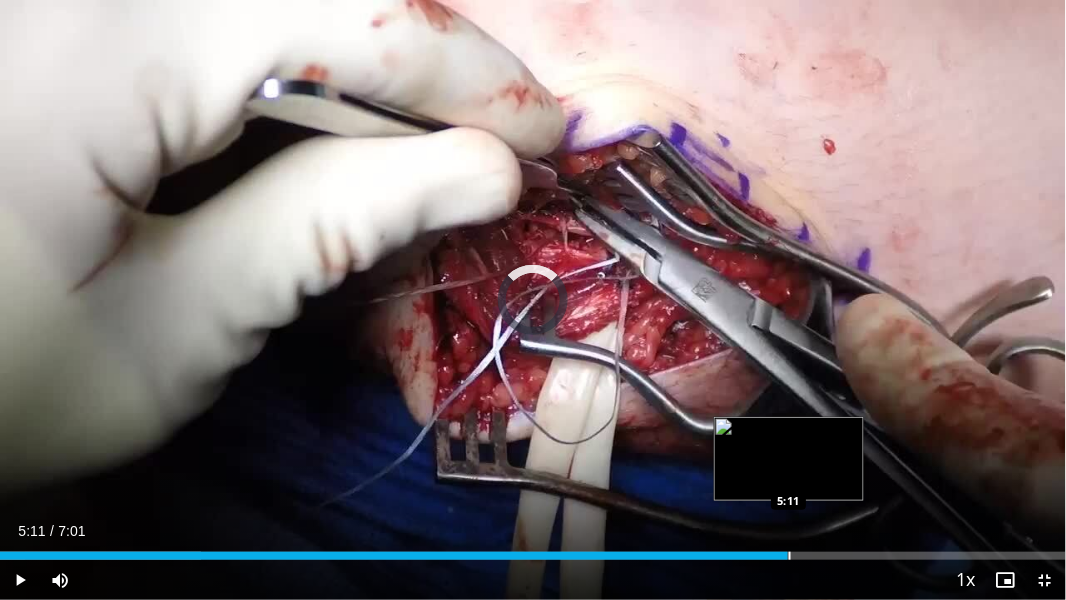 click on "Loaded :  18.82% 5:11 5:11" at bounding box center [533, 550] 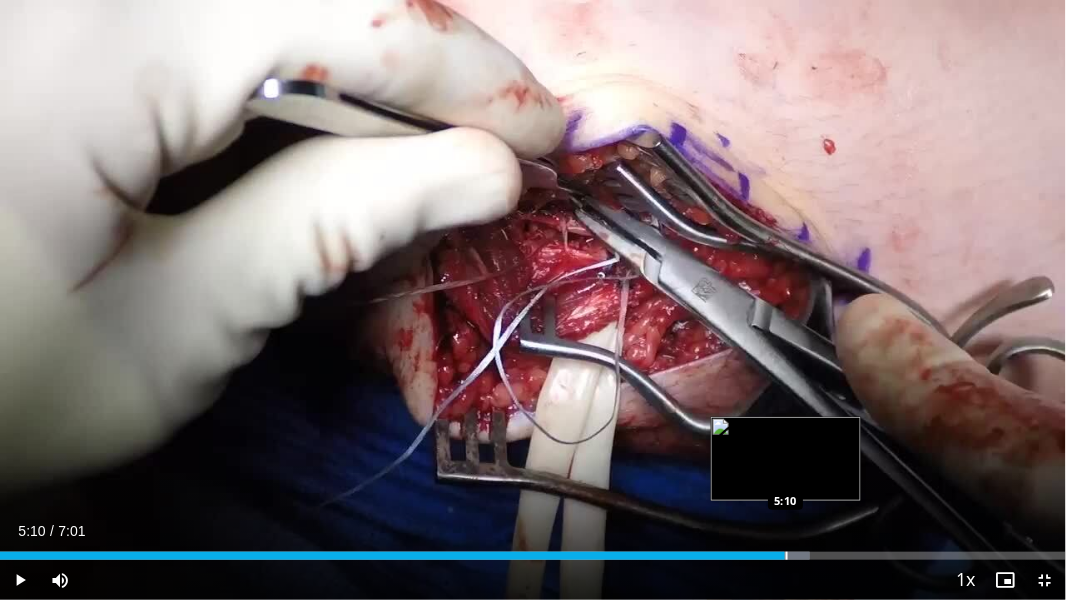 click on "Loaded :  75.97% 5:10 5:10" at bounding box center [533, 550] 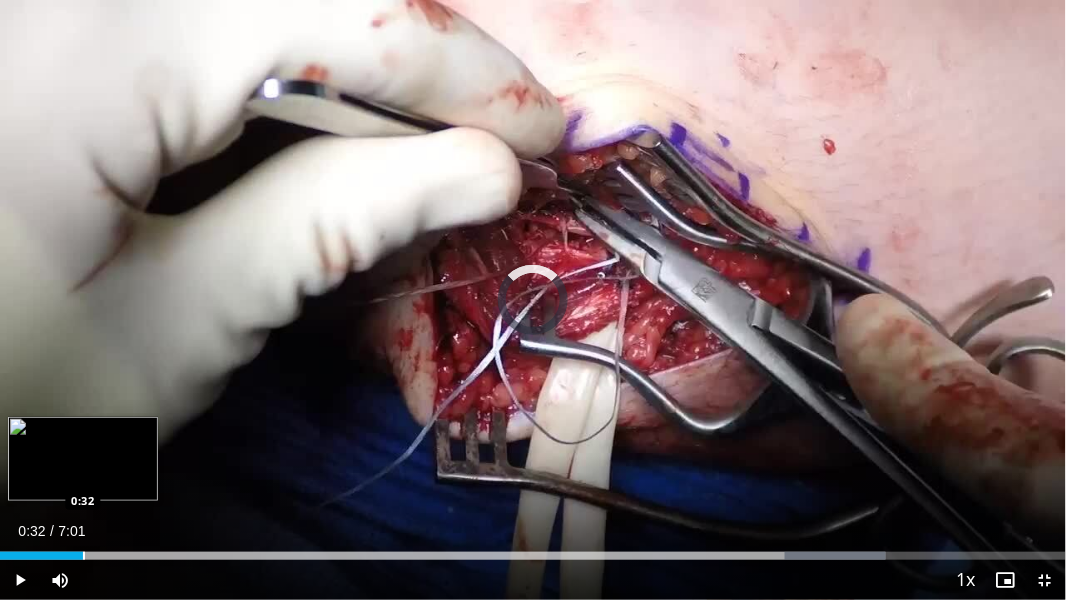 click at bounding box center [84, 556] 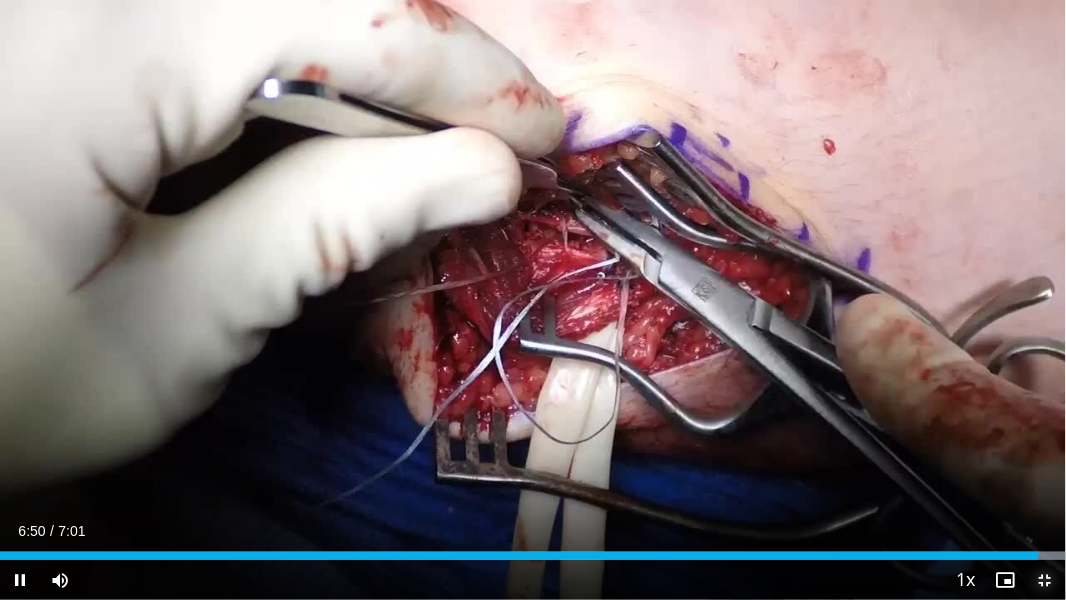 click at bounding box center (1046, 580) 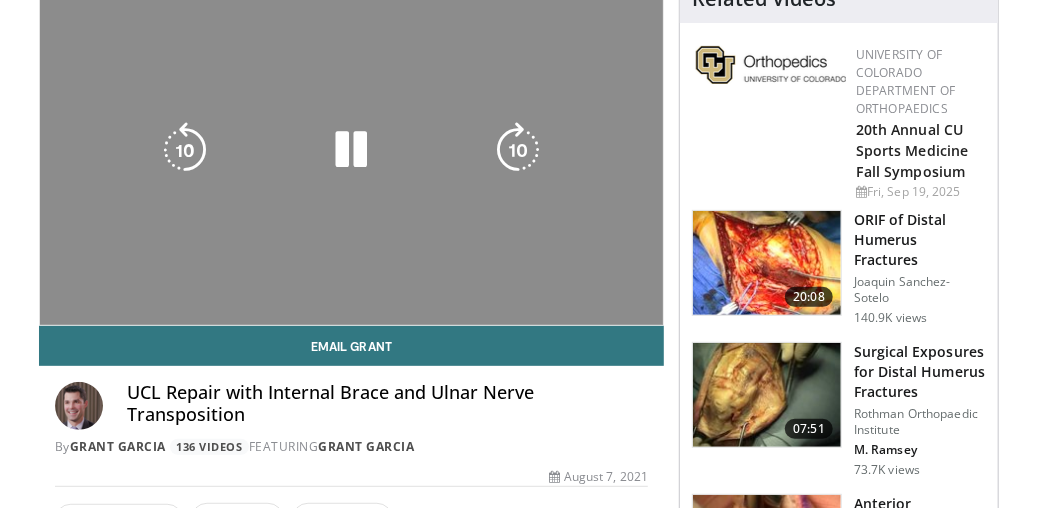scroll, scrollTop: 208, scrollLeft: 0, axis: vertical 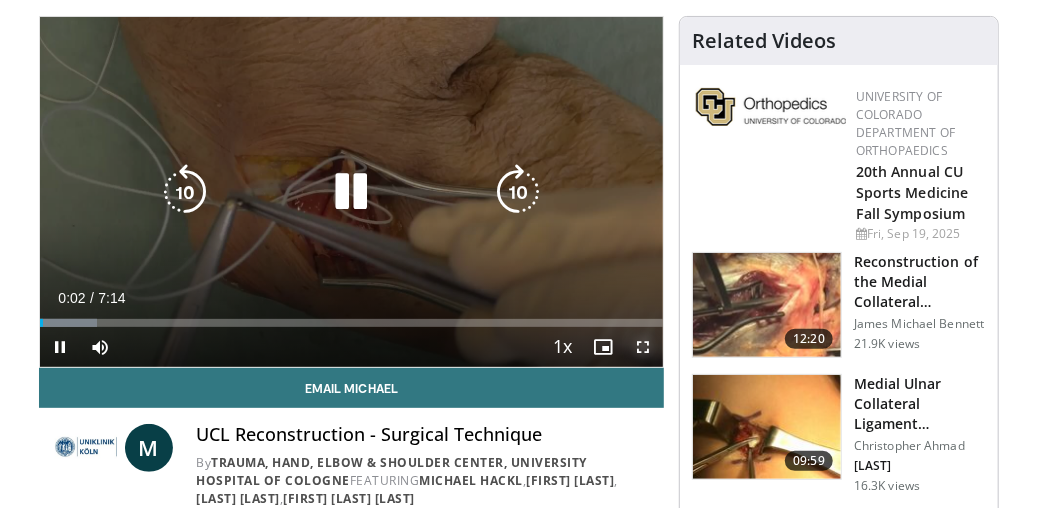 drag, startPoint x: 643, startPoint y: 343, endPoint x: 552, endPoint y: 281, distance: 110.11358 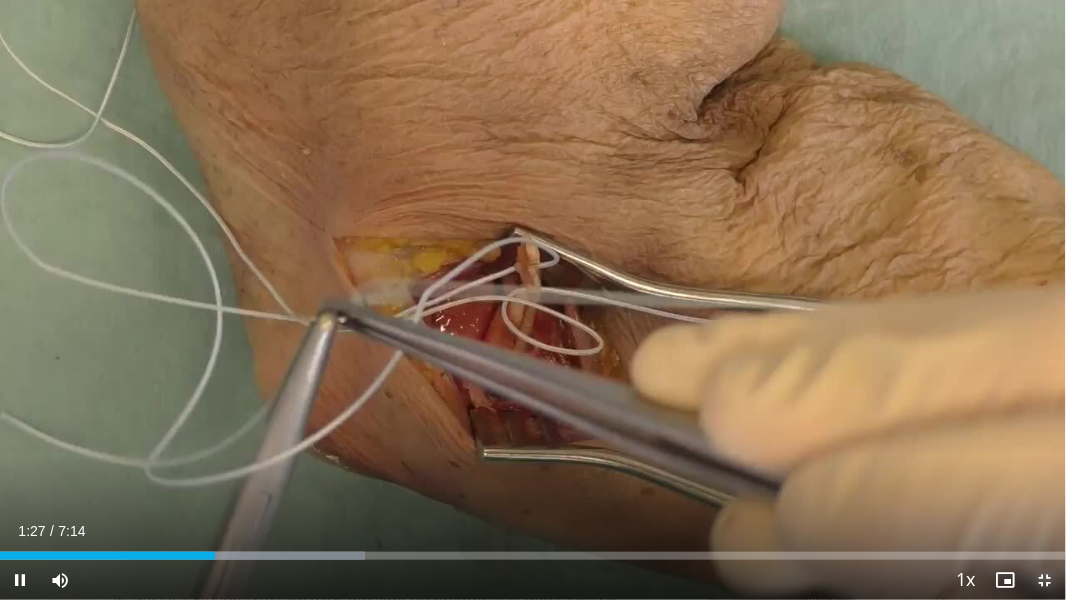 drag, startPoint x: 1046, startPoint y: 578, endPoint x: 466, endPoint y: 5, distance: 815.30914 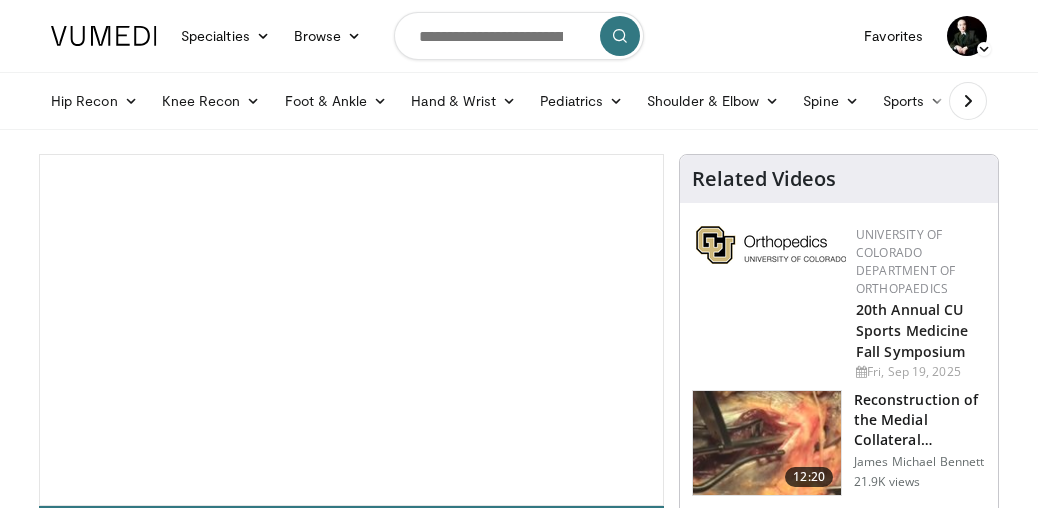 scroll, scrollTop: 0, scrollLeft: 0, axis: both 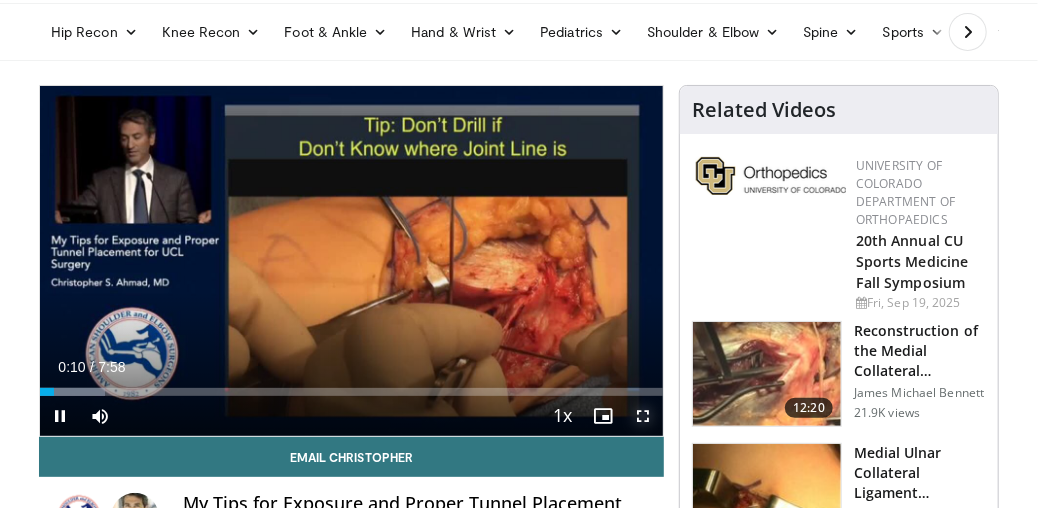 click at bounding box center [643, 416] 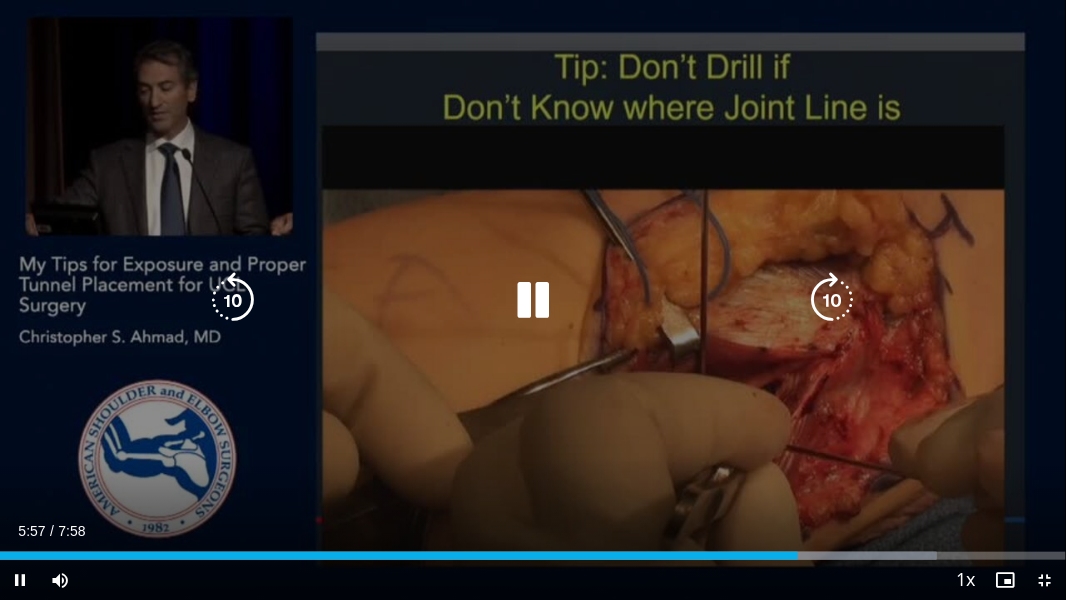 drag, startPoint x: 207, startPoint y: 461, endPoint x: 213, endPoint y: 451, distance: 11.661903 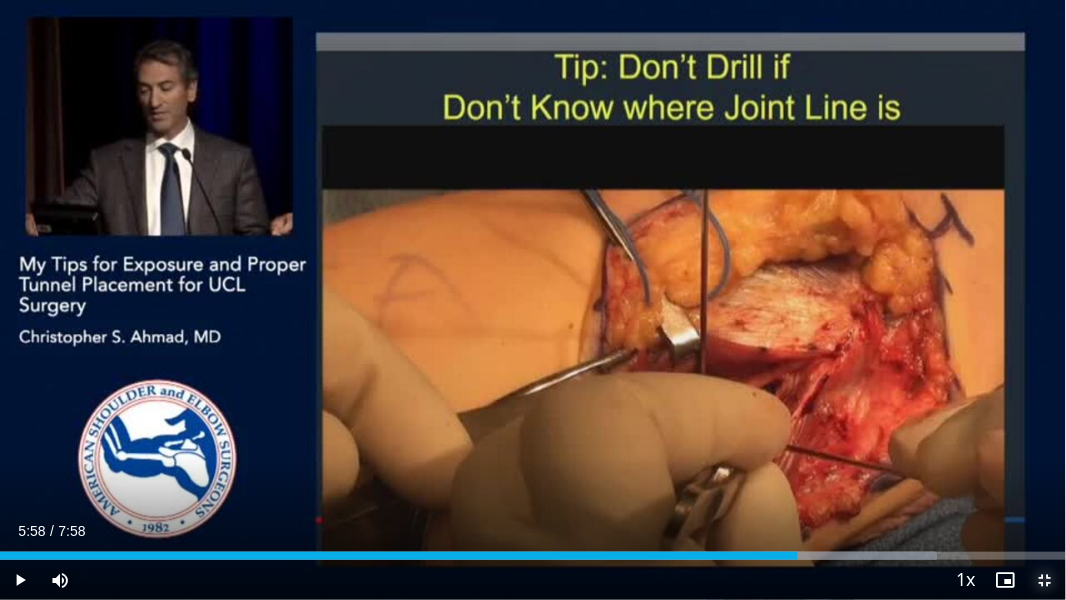 drag, startPoint x: 1045, startPoint y: 575, endPoint x: 1001, endPoint y: 480, distance: 104.69479 